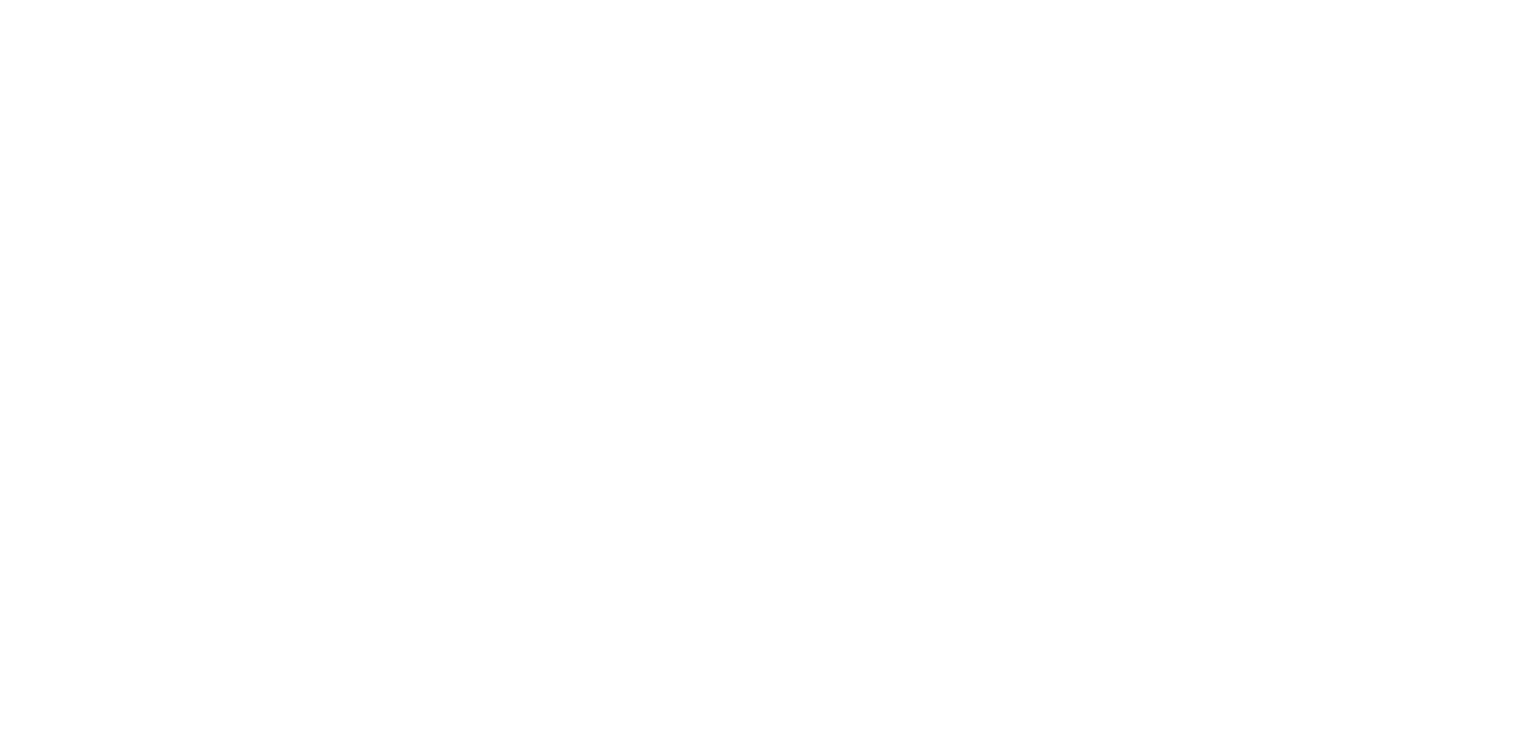 scroll, scrollTop: 0, scrollLeft: 0, axis: both 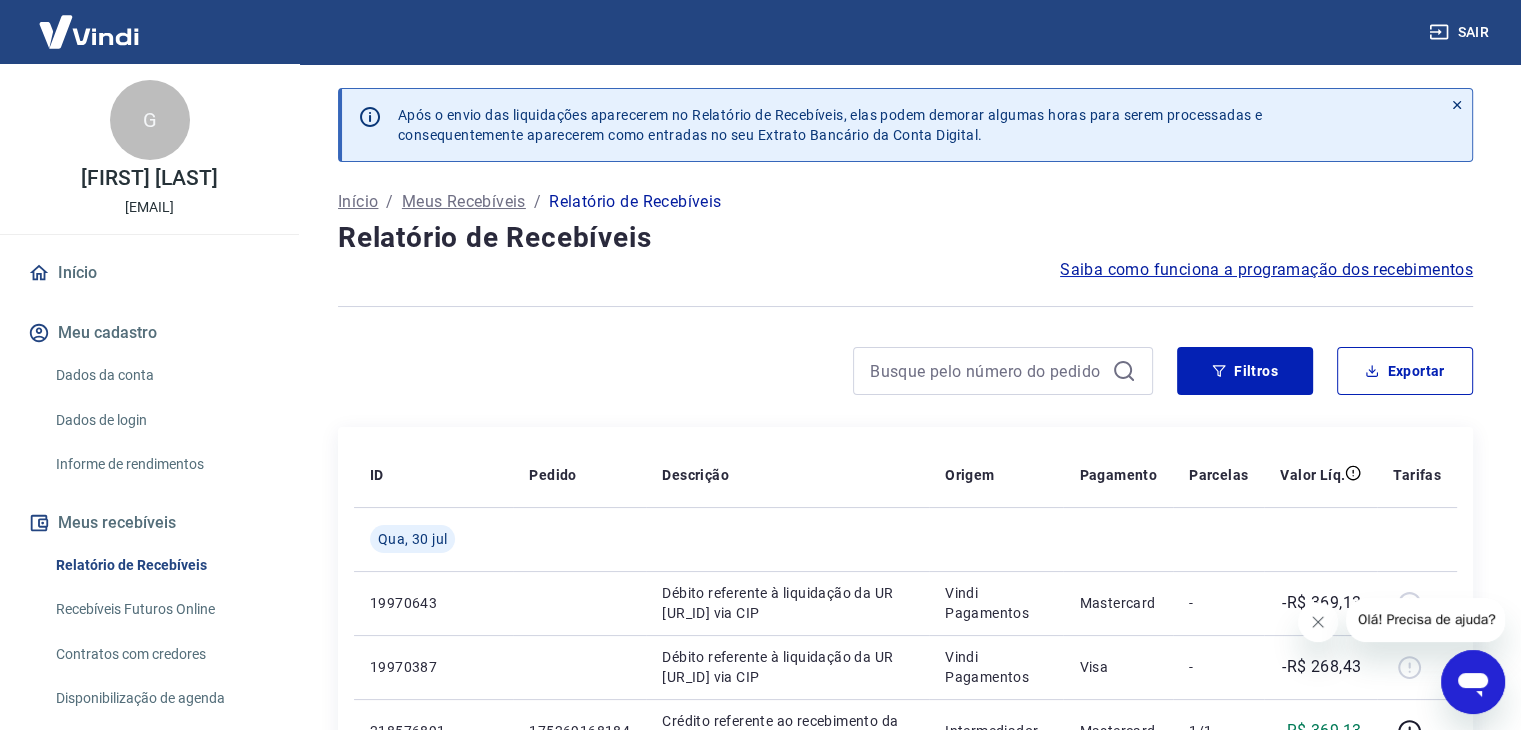 click on "Após o envio das liquidações aparecerem no Relatório de Recebíveis, elas podem demorar algumas horas para serem processadas e consequentemente aparecerem como entradas no seu Extrato Bancário da Conta Digital. Início / Meus Recebíveis / Relatório de Recebíveis Relatório de Recebíveis Saiba como funciona a programação dos recebimentos Saiba como funciona a programação dos recebimentos Filtros Exportar ID Pedido Descrição Origem Pagamento Parcelas Valor Líq. Tarifas Qua, 30 jul 19970643 Débito referente à liquidação da UR [UR_ID] via CIP Vindi Pagamentos Mastercard - -R$ 369,13 19970387 Débito referente à liquidação da UR [UR_ID] via CIP Vindi Pagamentos Visa - -R$ 268,43 [TRANSACTION_ID] [NUMBER] Crédito referente ao recebimento da transação [TRANSACTION_ID] Intermediador Mastercard 1/1 R$ 369,13 [TRANSACTION_ID] [NUMBER] Crédito referente ao recebimento da transação [TRANSACTION_ID] Intermediador Visa 1/1 R$ 268,43 Qui, 24 jul 19867790 Vindi Pagamentos Visa - -R$ 834,16 [TRANSACTION_ID] Visa -" at bounding box center (905, 1207) 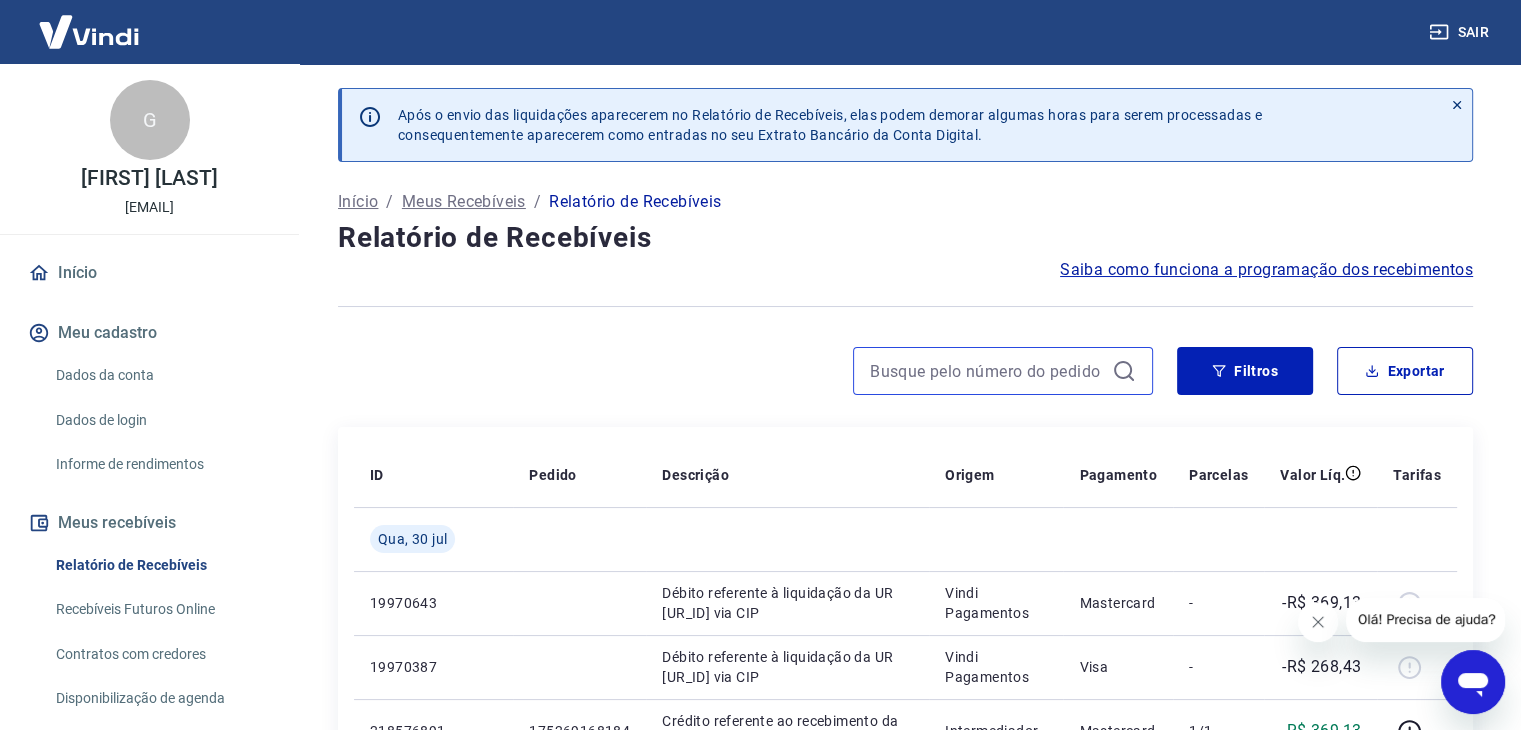click at bounding box center [987, 371] 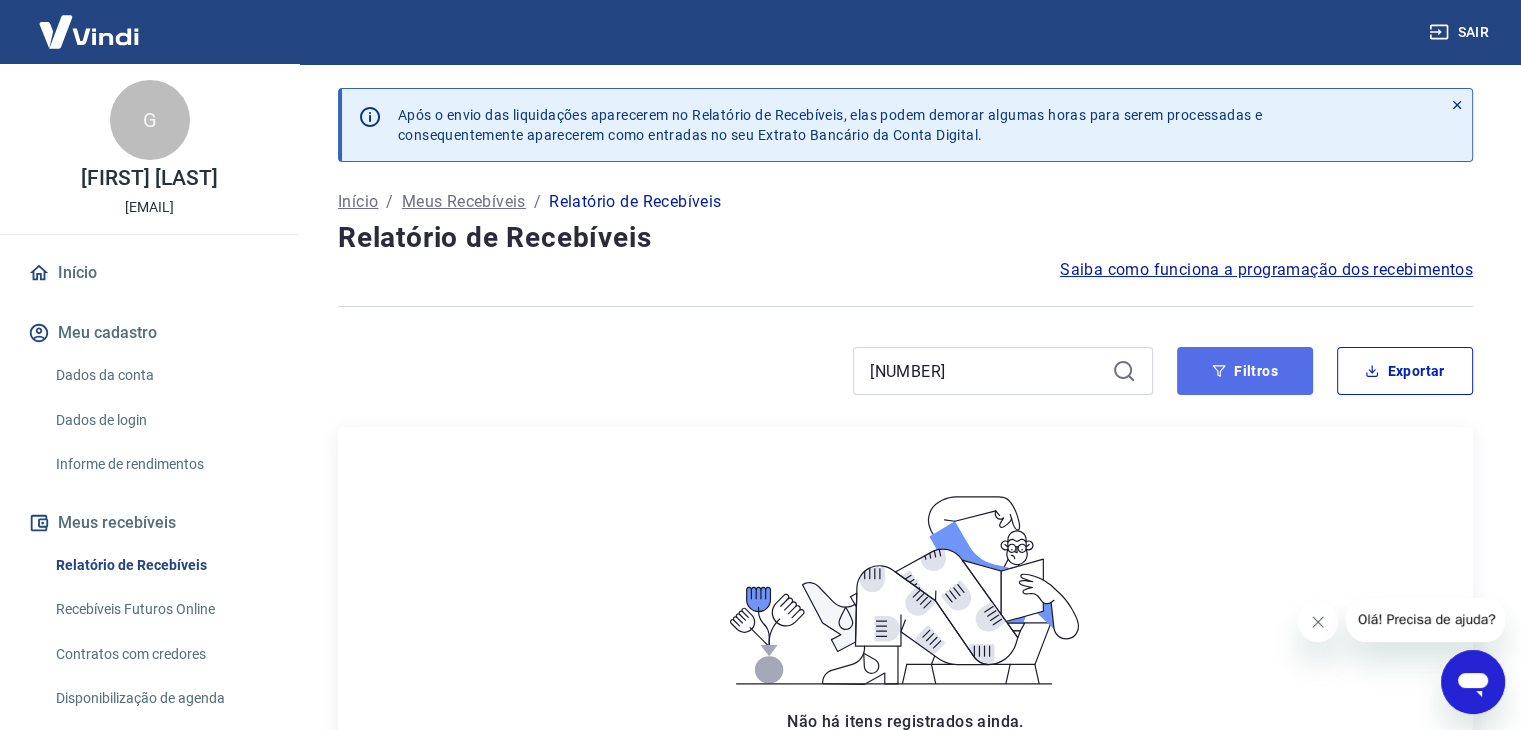 click on "Filtros" at bounding box center (1245, 371) 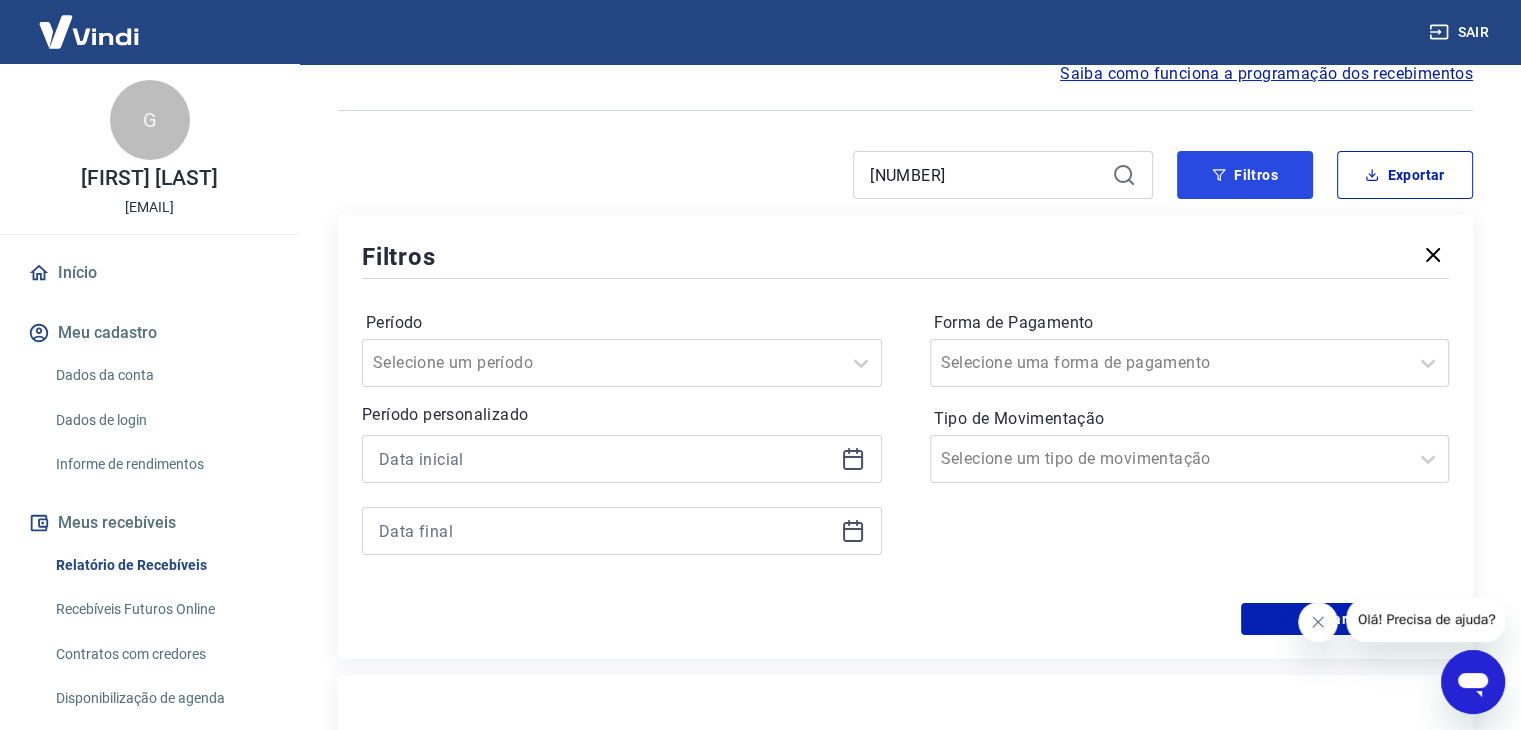 scroll, scrollTop: 300, scrollLeft: 0, axis: vertical 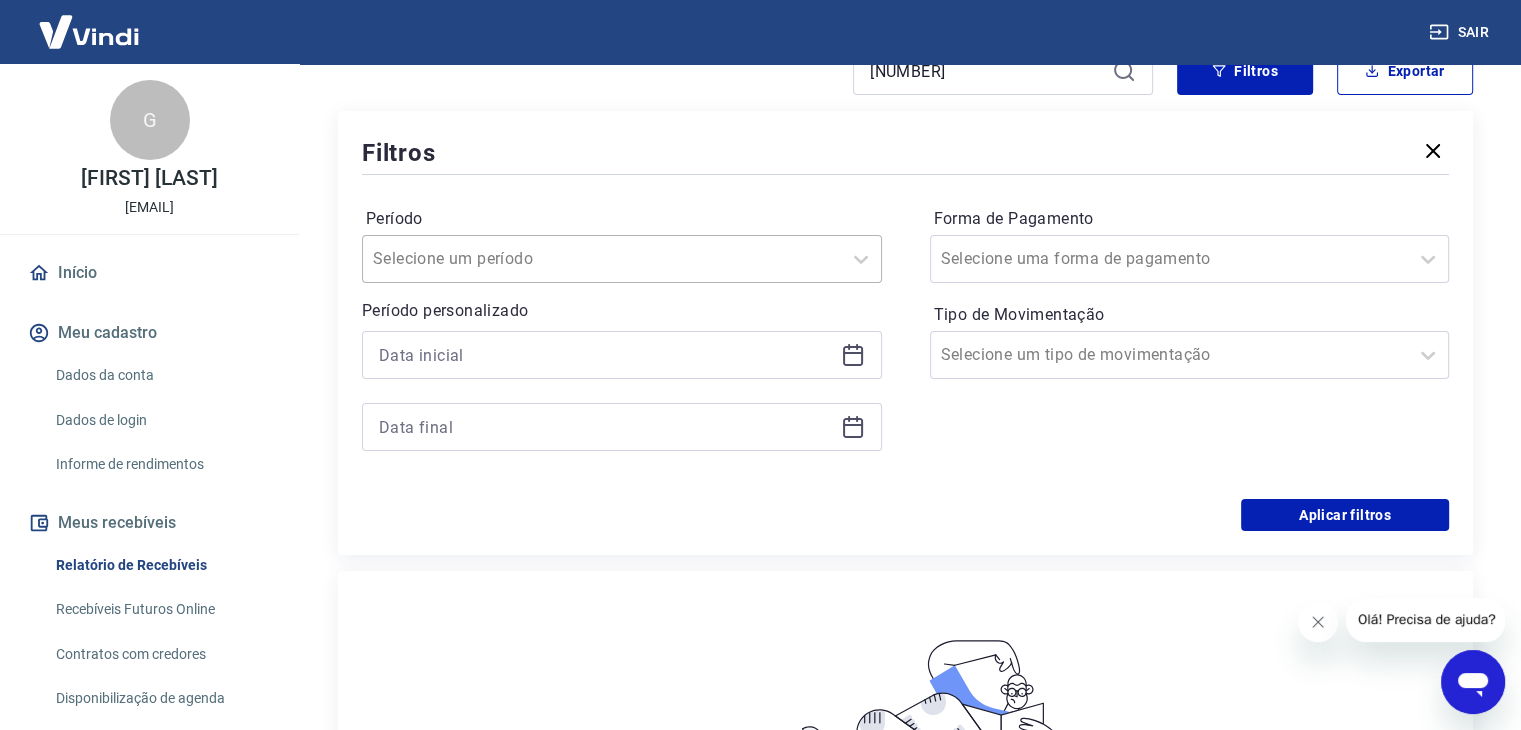 click on "Período" at bounding box center (474, 259) 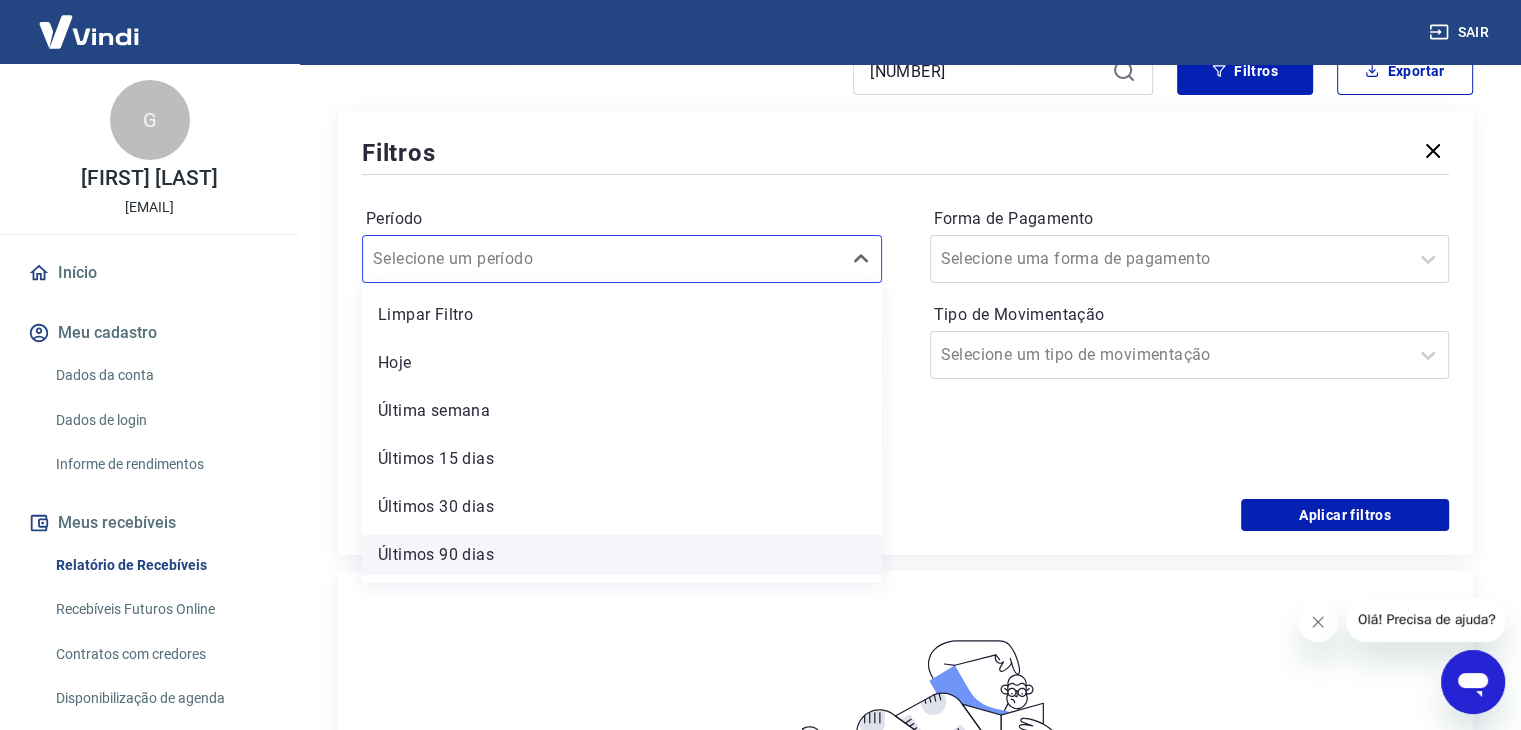 click on "Últimos 90 dias" at bounding box center [622, 555] 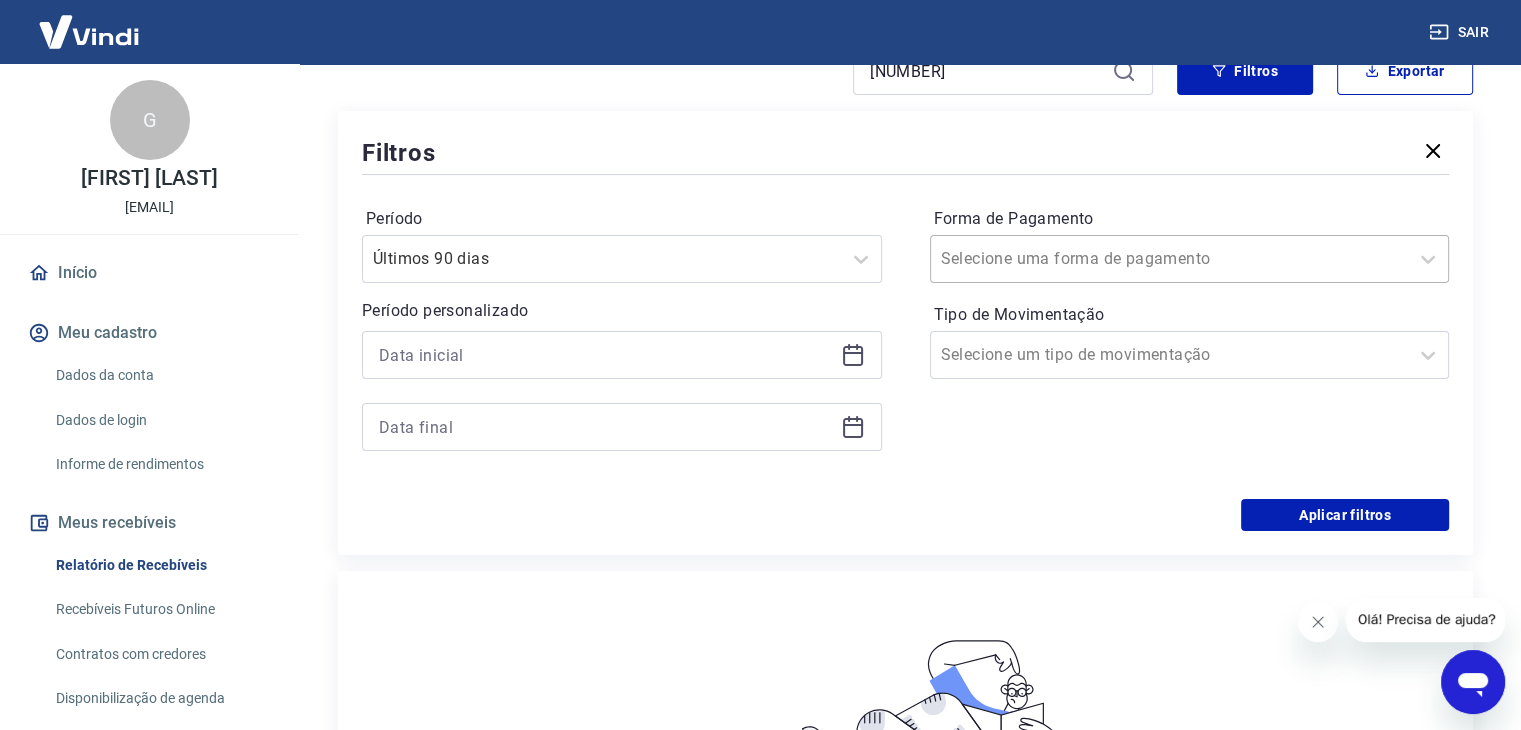 click on "Forma de Pagamento" at bounding box center (1042, 259) 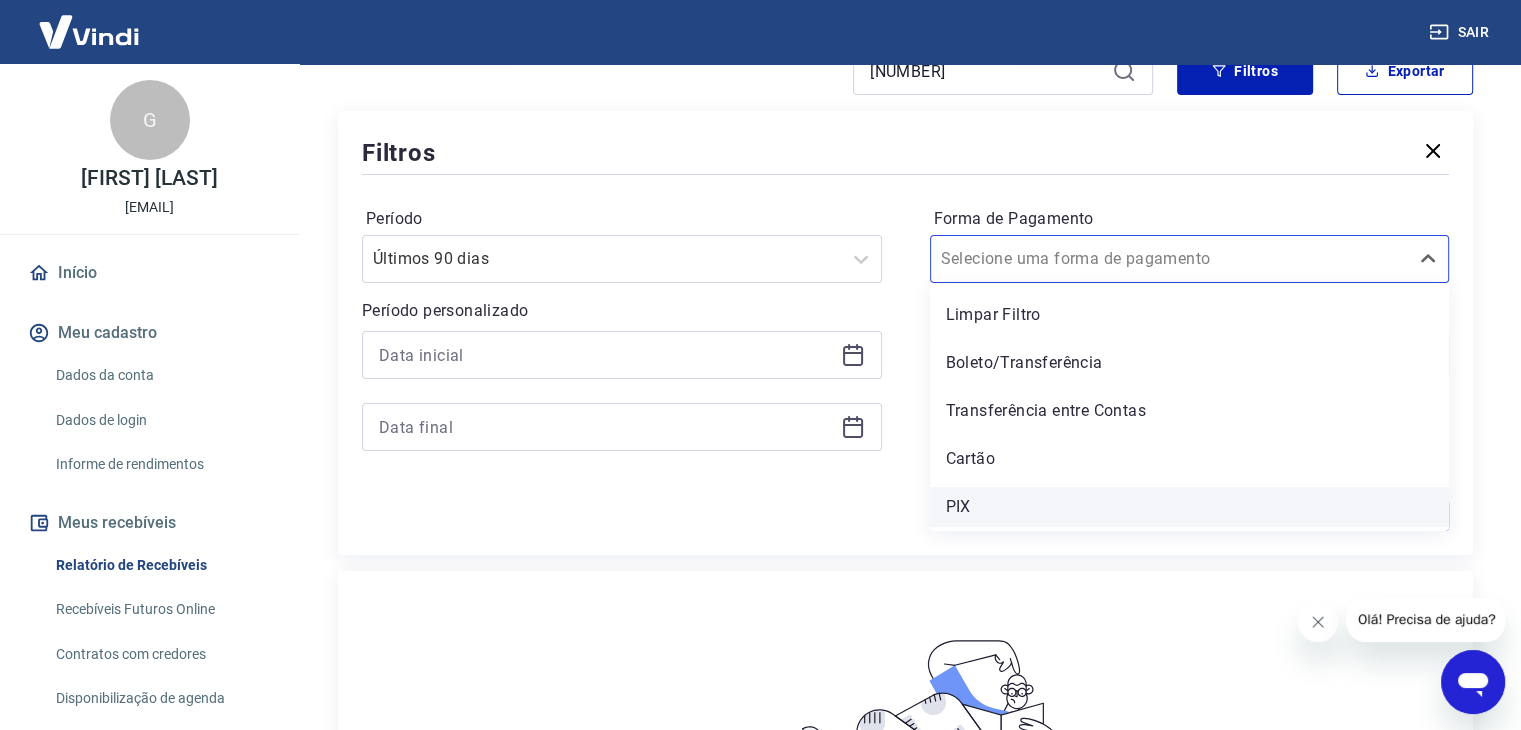 click on "PIX" at bounding box center (1190, 507) 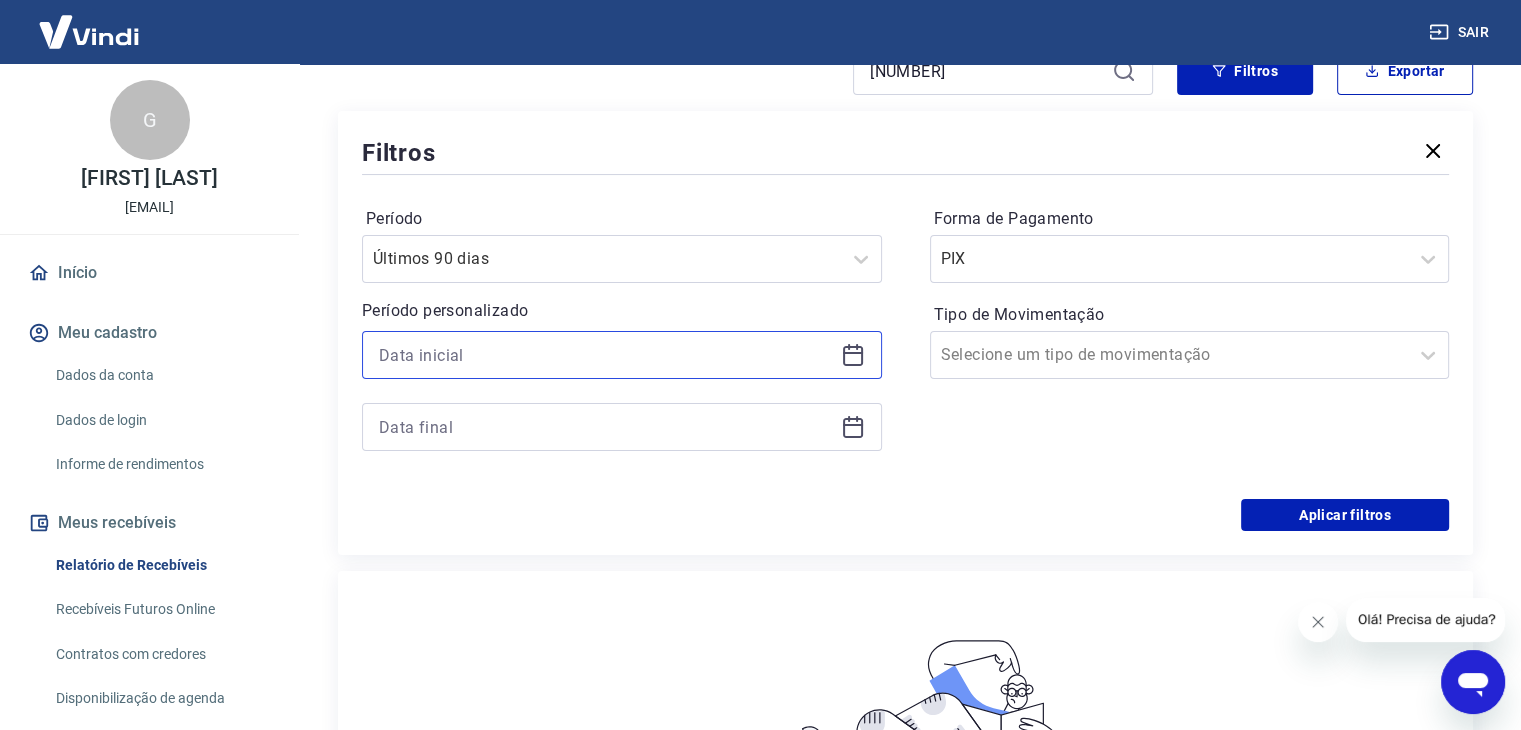 click at bounding box center [606, 355] 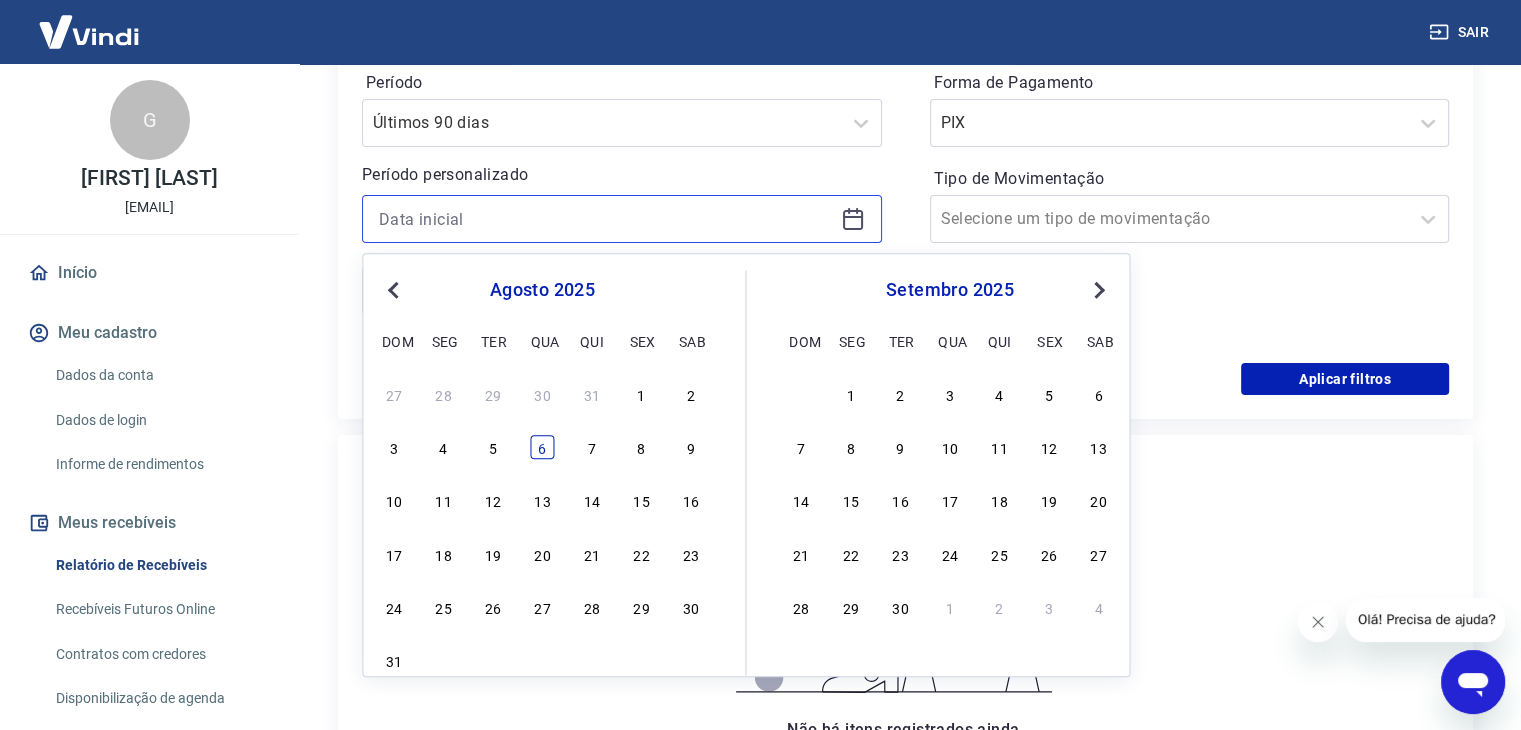 scroll, scrollTop: 500, scrollLeft: 0, axis: vertical 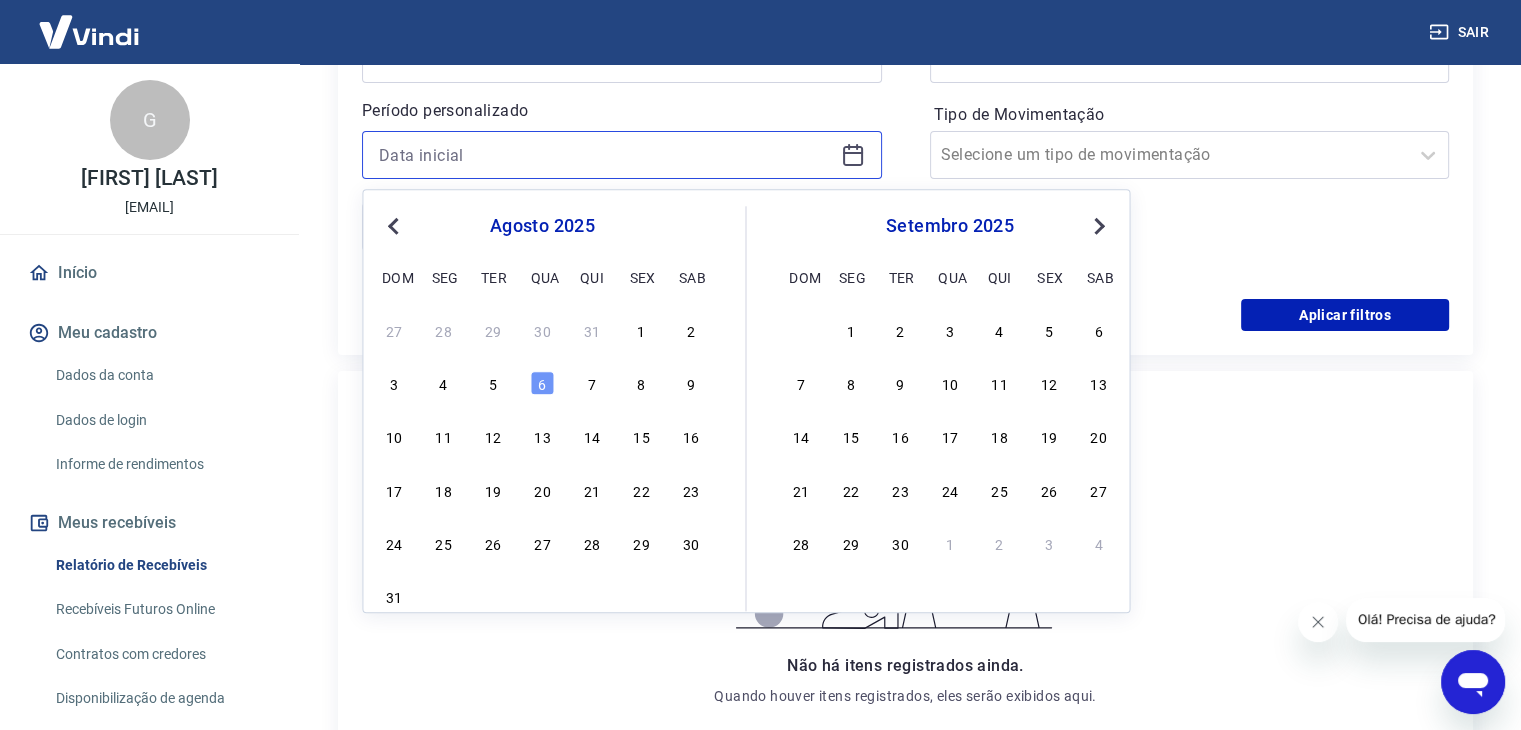 click at bounding box center [606, 155] 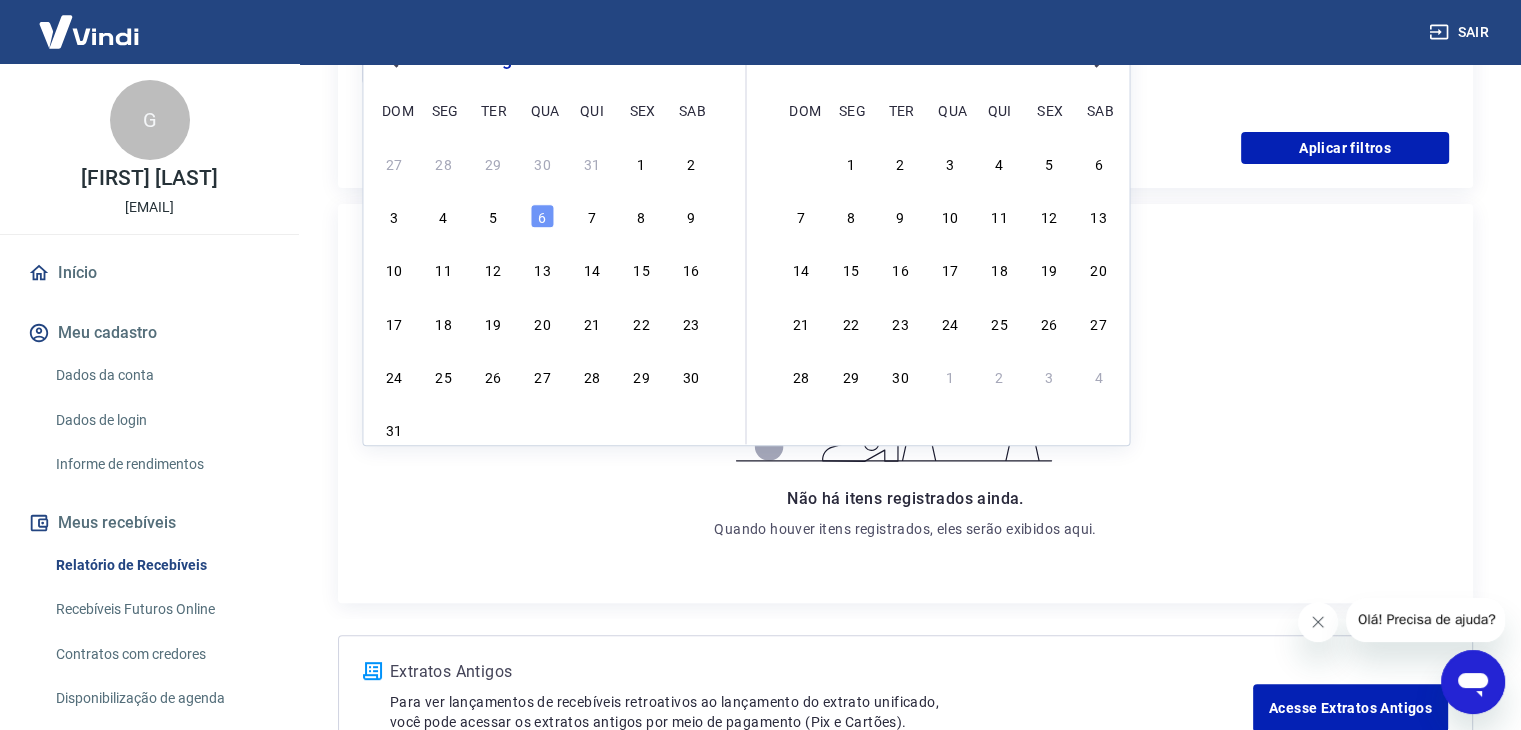 scroll, scrollTop: 404, scrollLeft: 0, axis: vertical 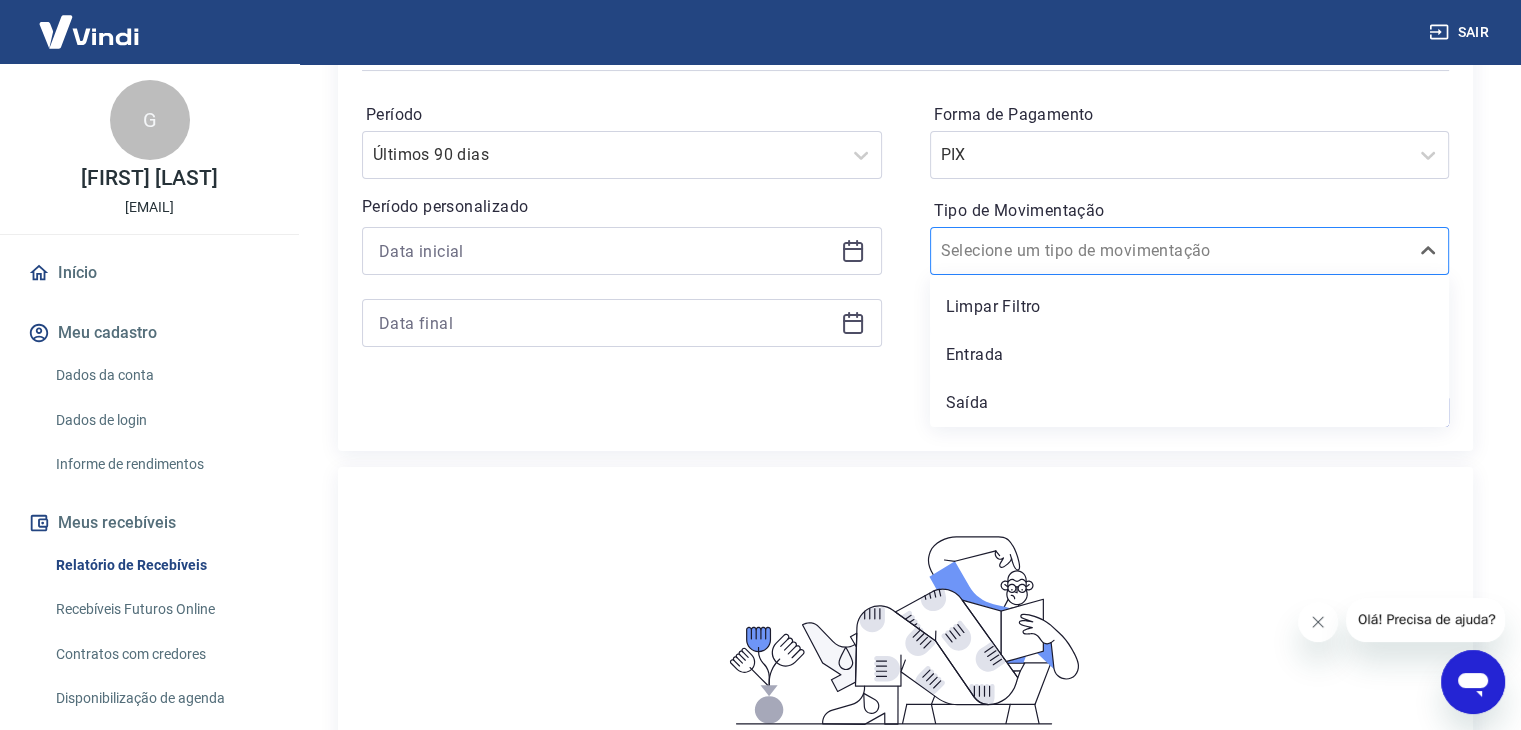 click on "Tipo de Movimentação" at bounding box center (1042, 251) 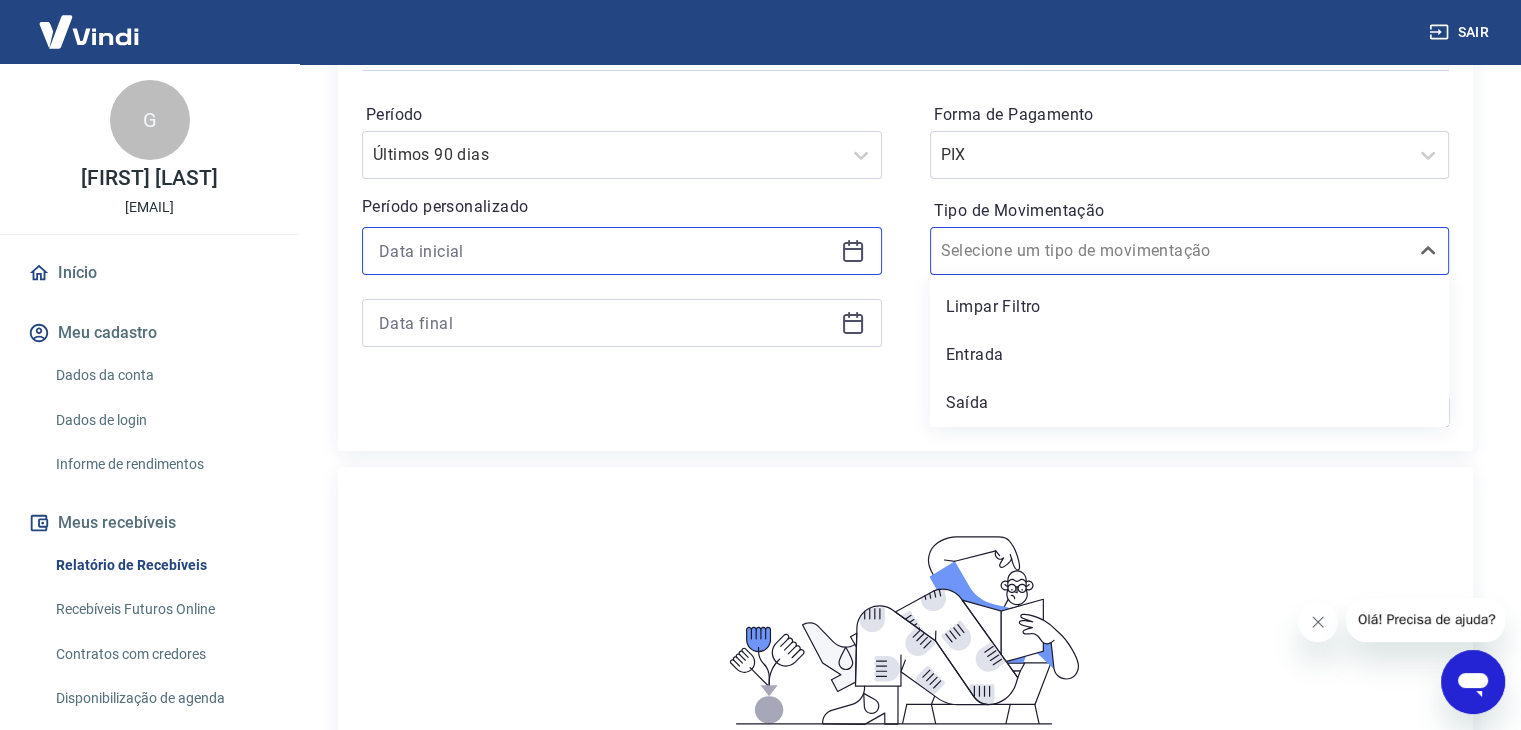 click at bounding box center (606, 251) 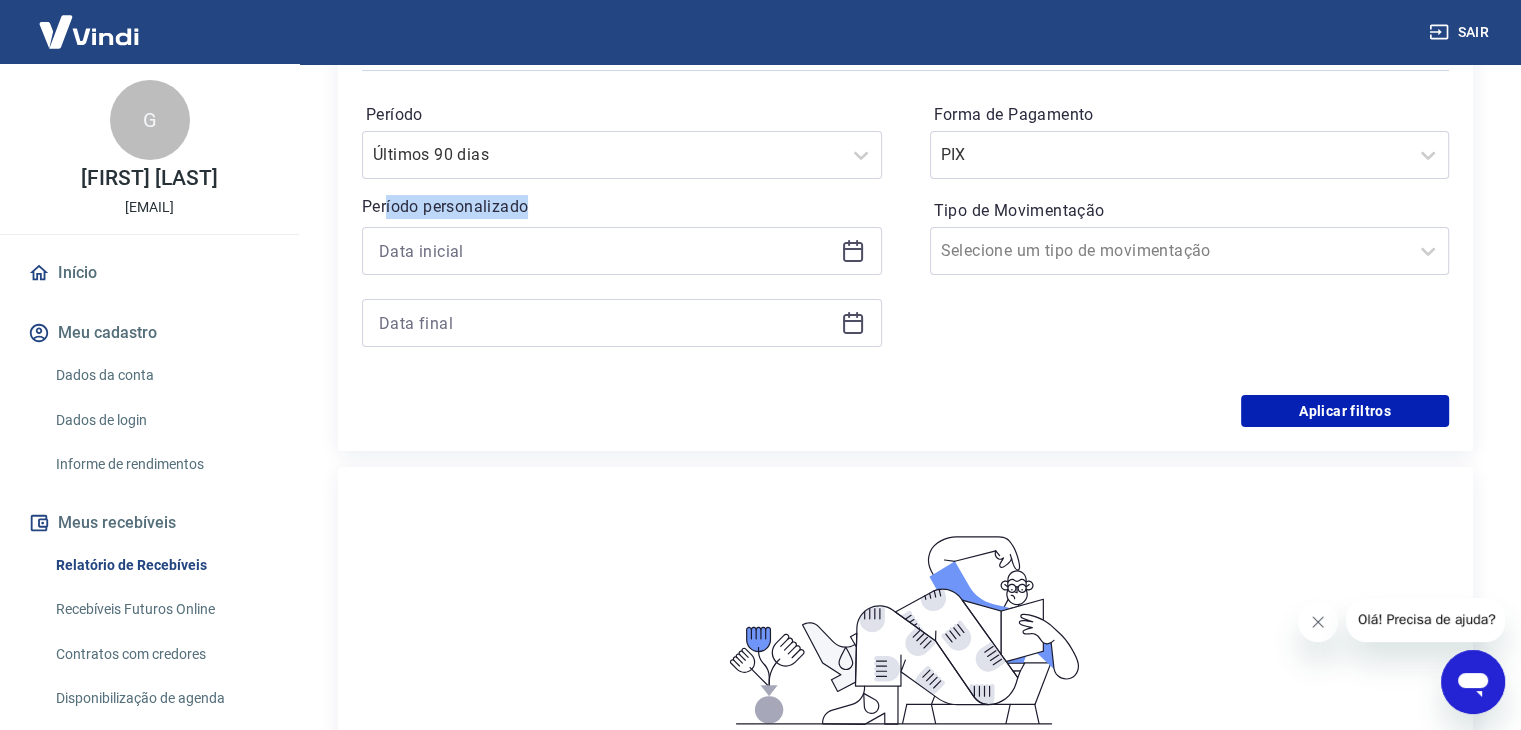 drag, startPoint x: 387, startPoint y: 186, endPoint x: 535, endPoint y: 219, distance: 151.63443 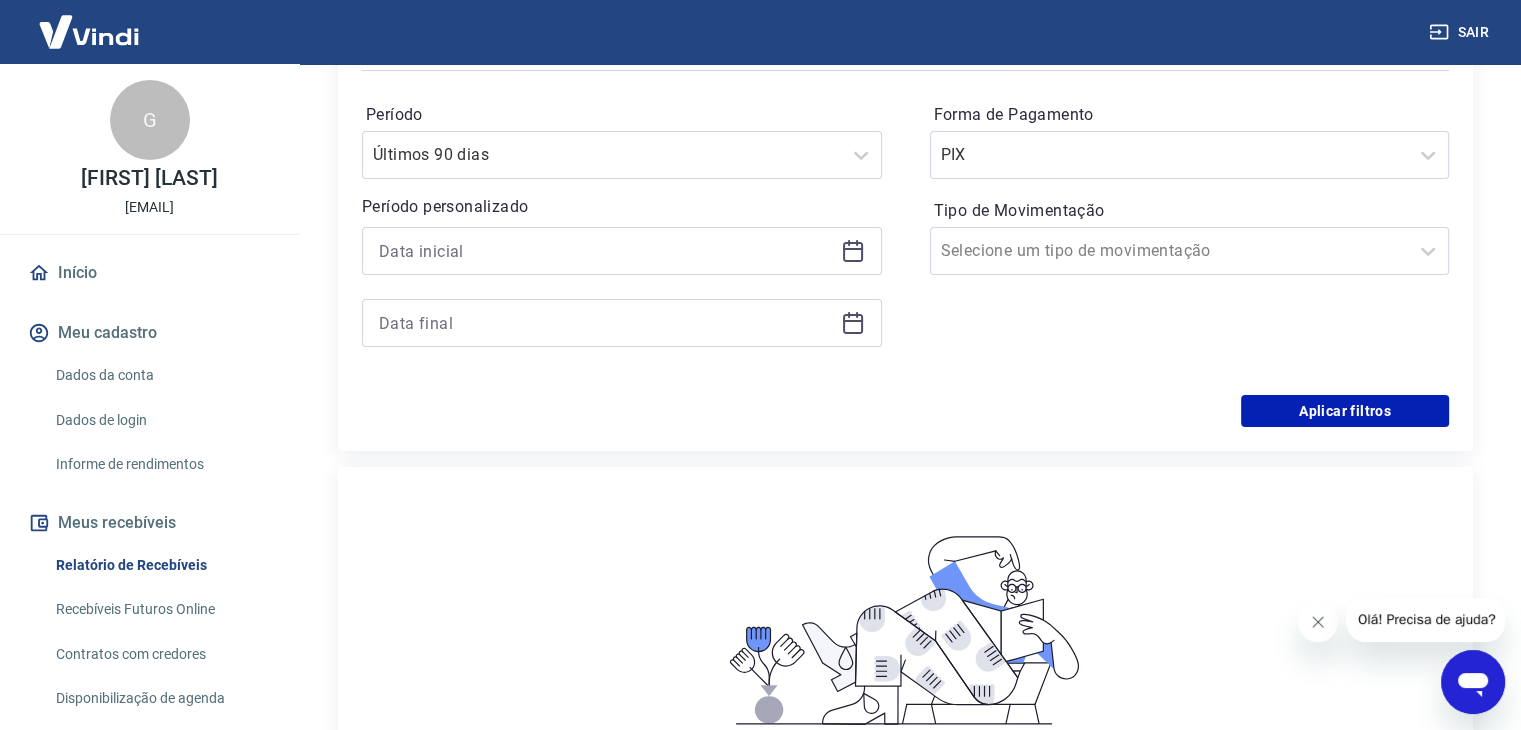 scroll, scrollTop: 304, scrollLeft: 0, axis: vertical 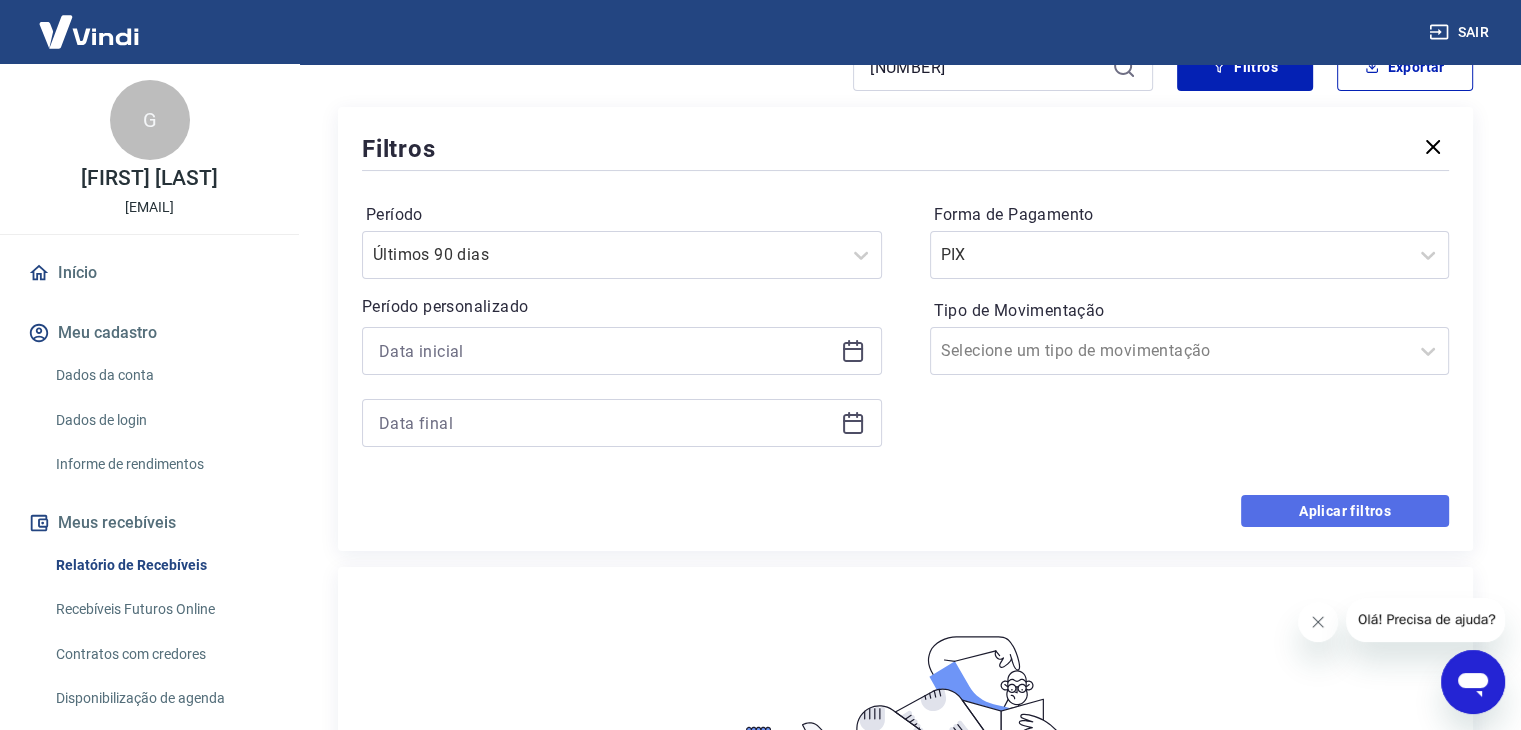 click on "Aplicar filtros" at bounding box center [1345, 511] 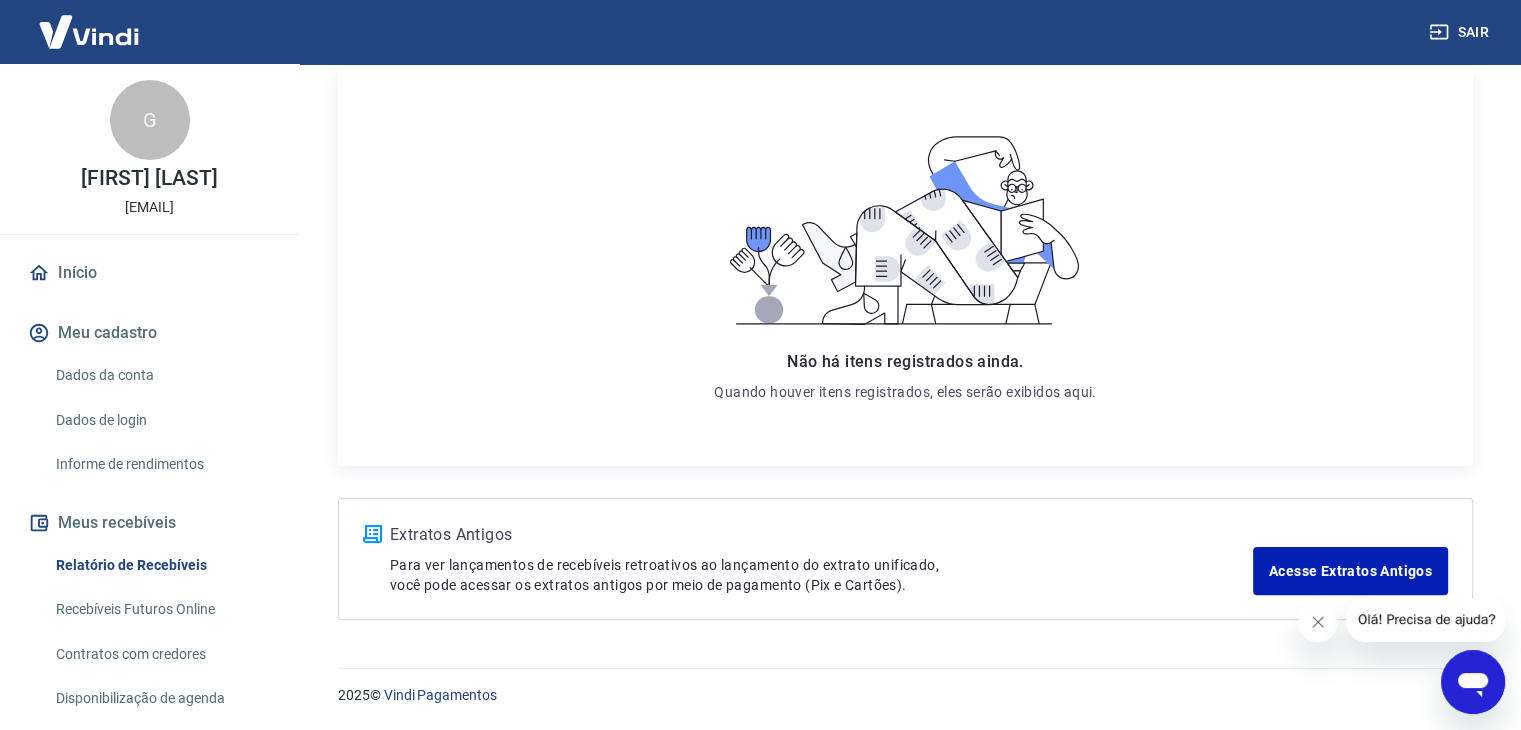 scroll, scrollTop: 160, scrollLeft: 0, axis: vertical 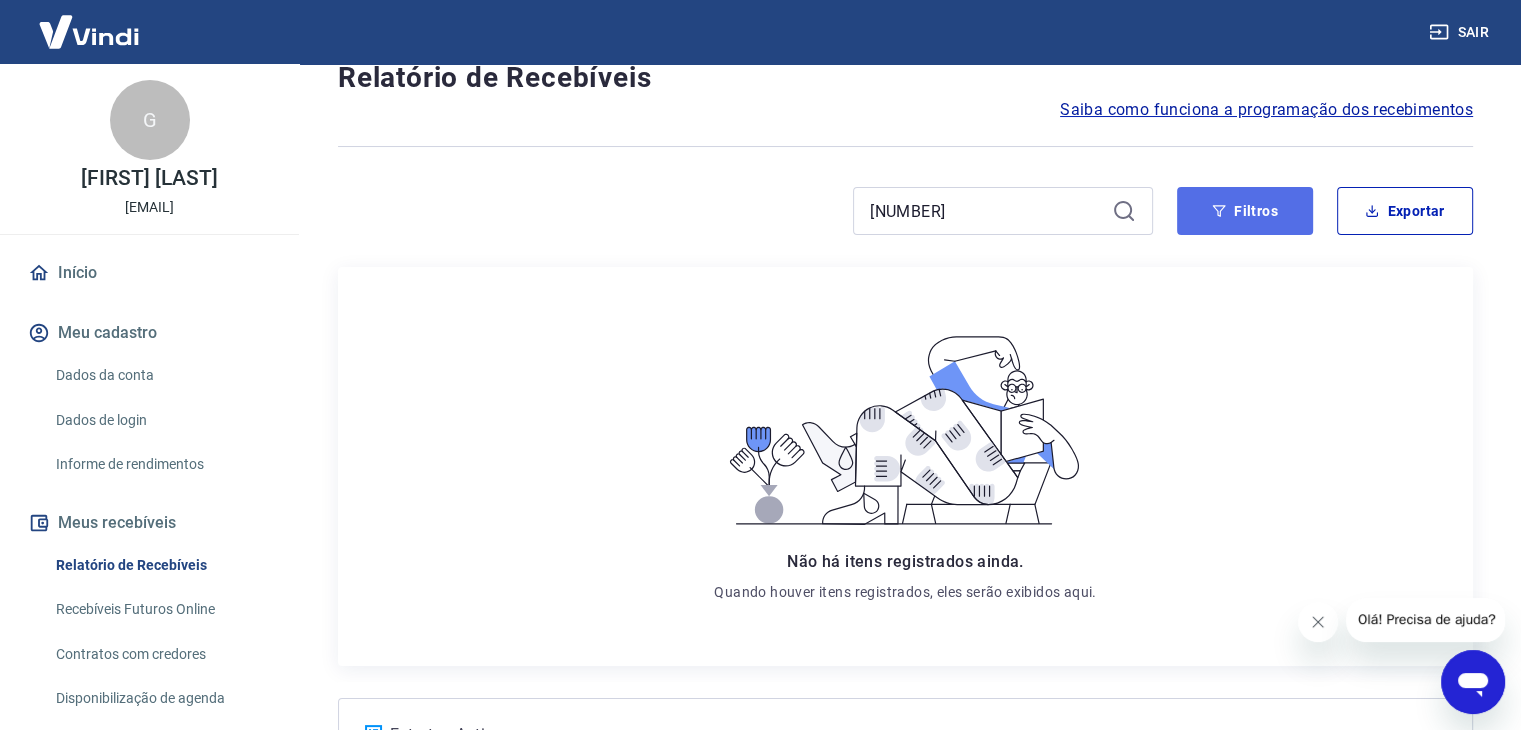 click on "Filtros" at bounding box center [1245, 211] 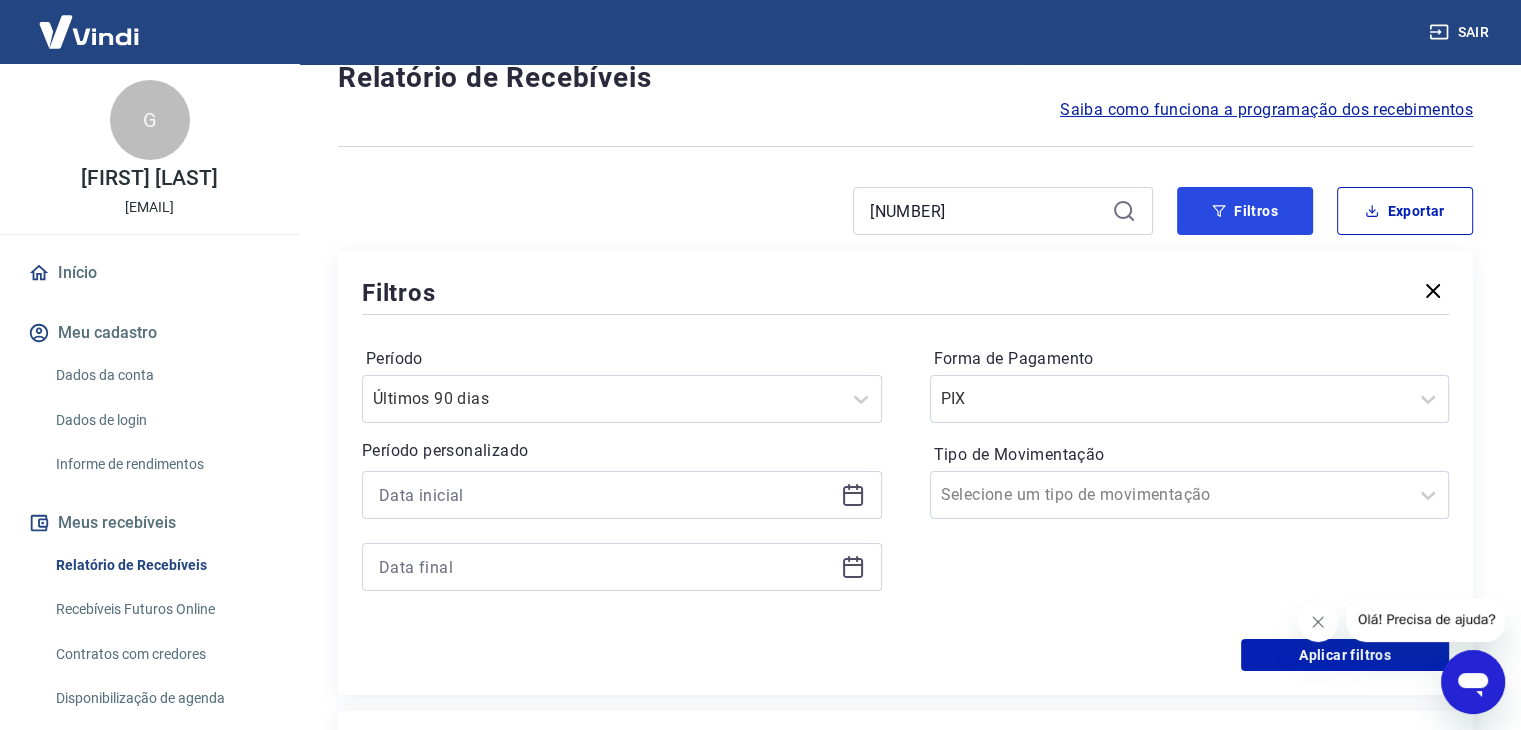 scroll, scrollTop: 260, scrollLeft: 0, axis: vertical 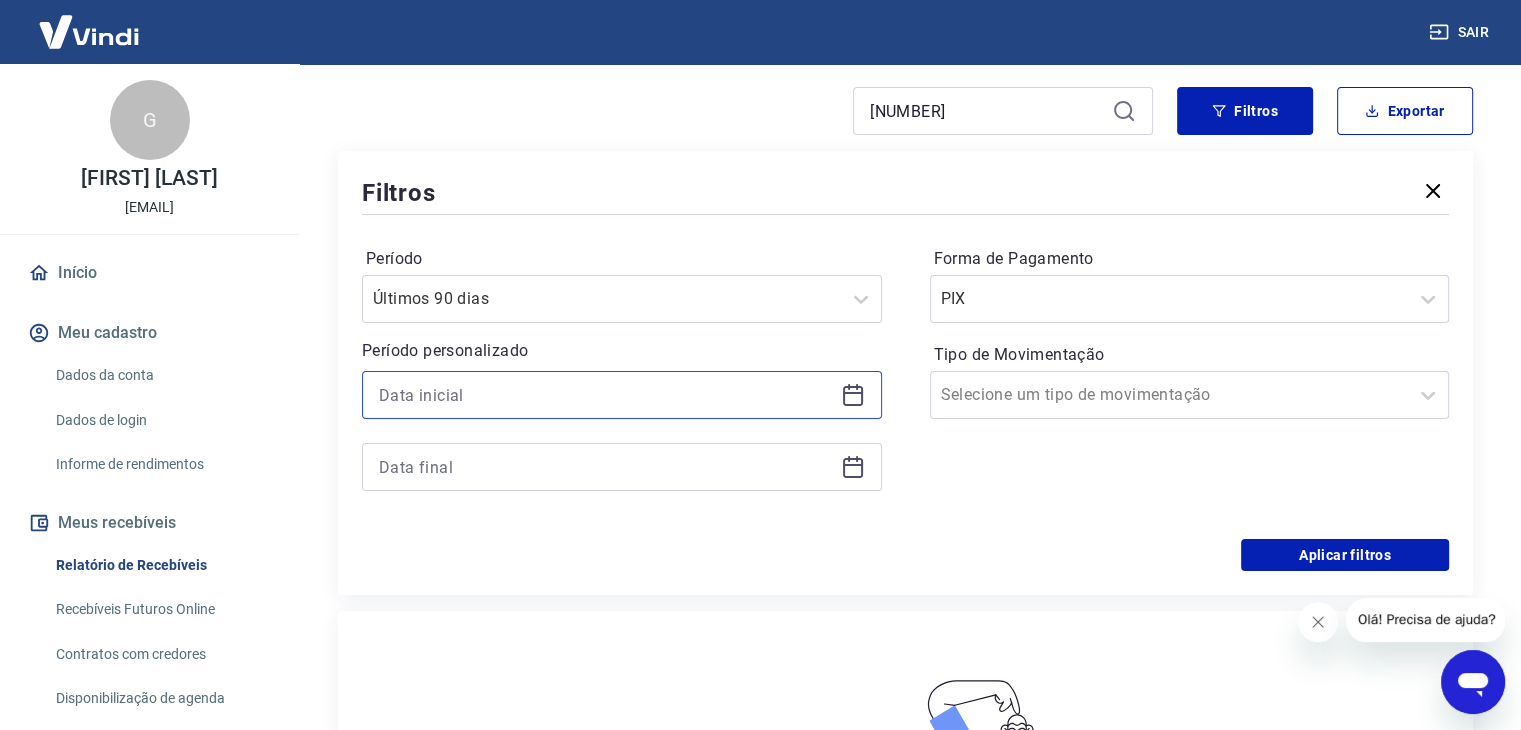 click at bounding box center (606, 395) 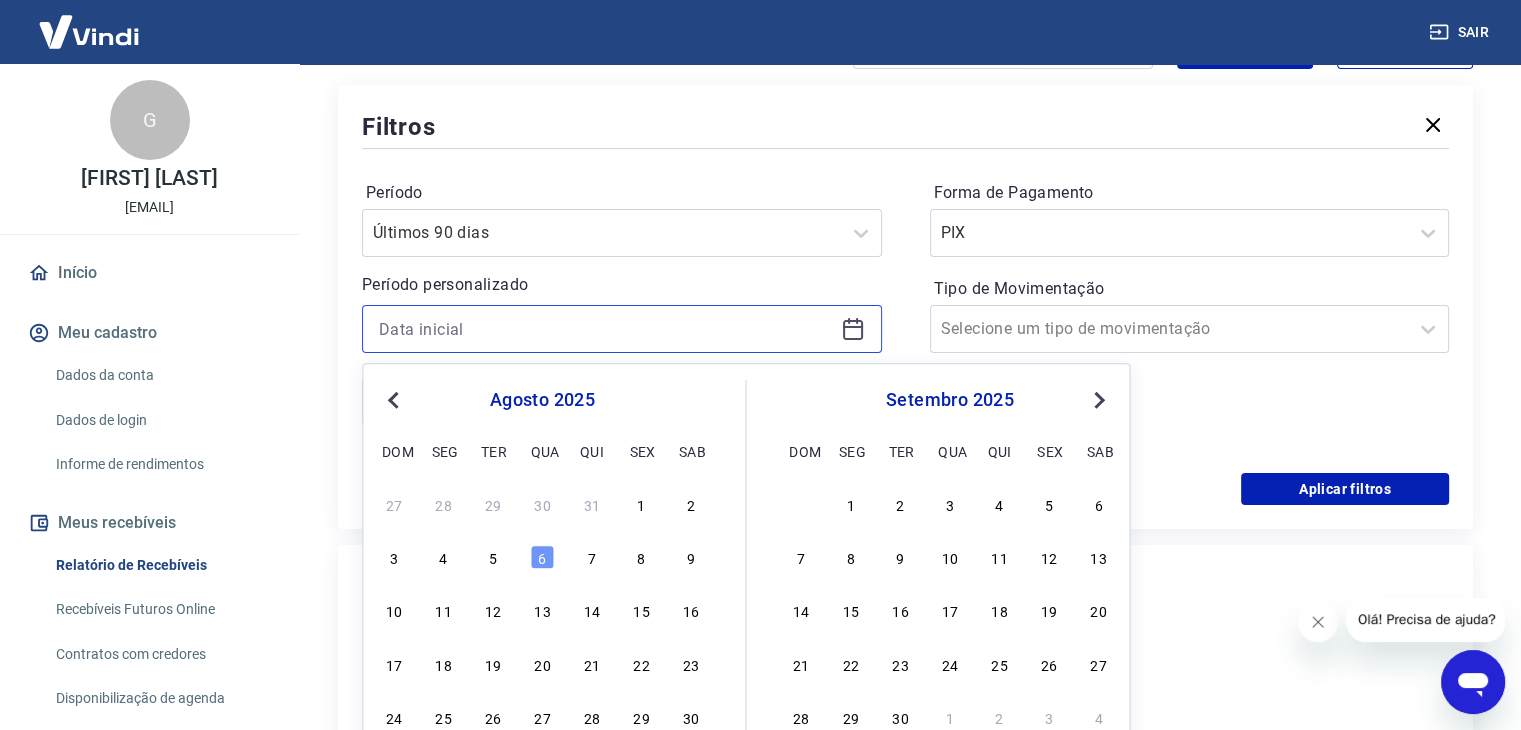 scroll, scrollTop: 360, scrollLeft: 0, axis: vertical 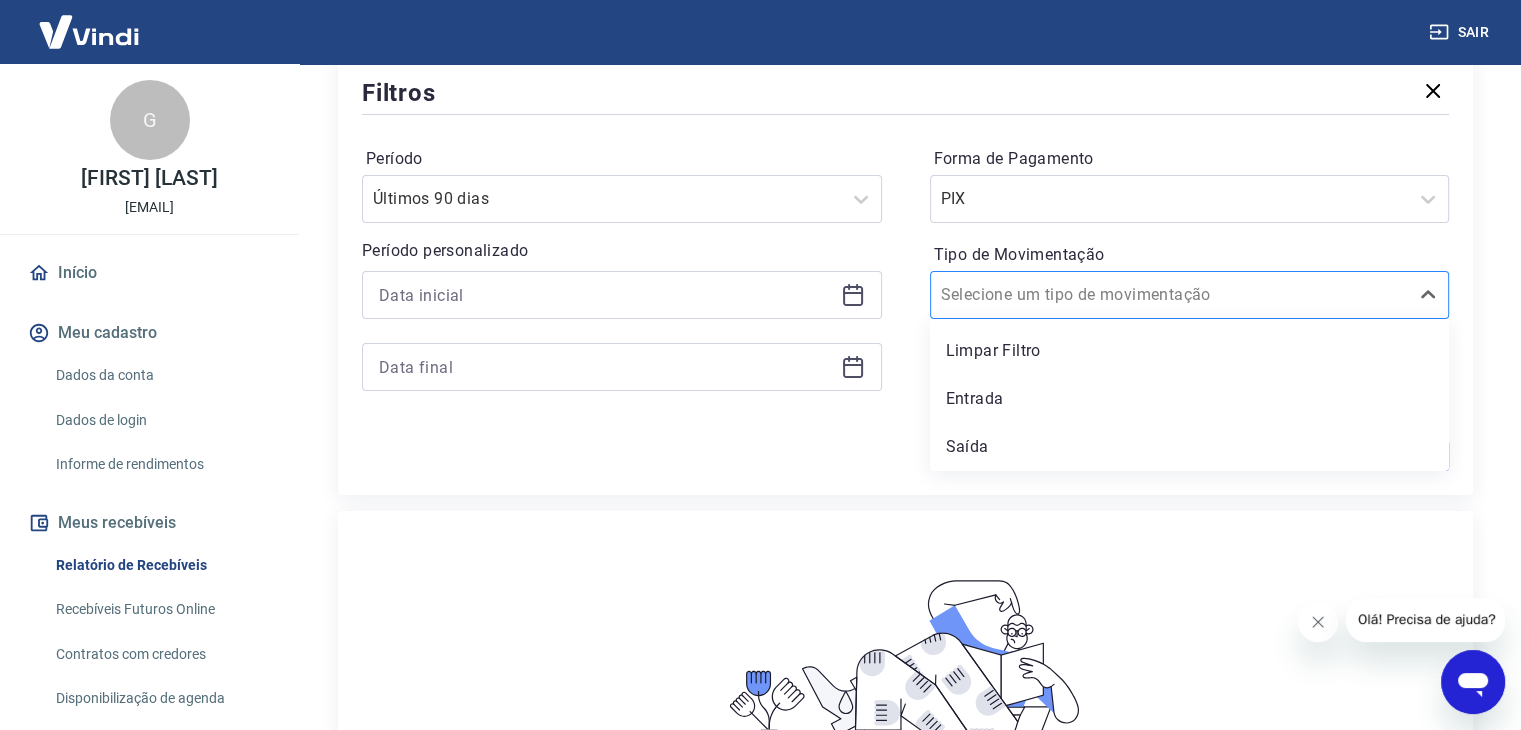 click on "Tipo de Movimentação" at bounding box center [1042, 295] 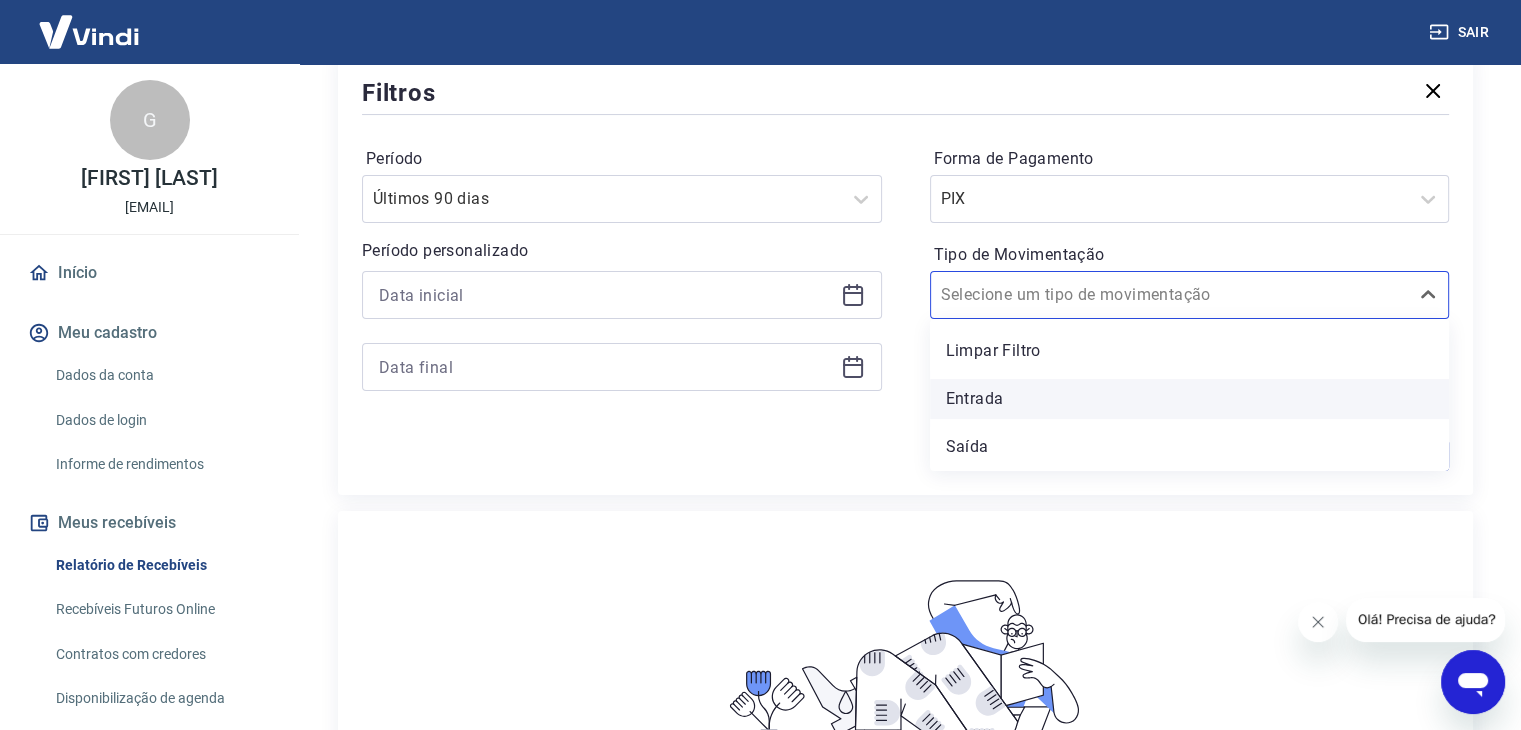 click on "Entrada" at bounding box center (1190, 399) 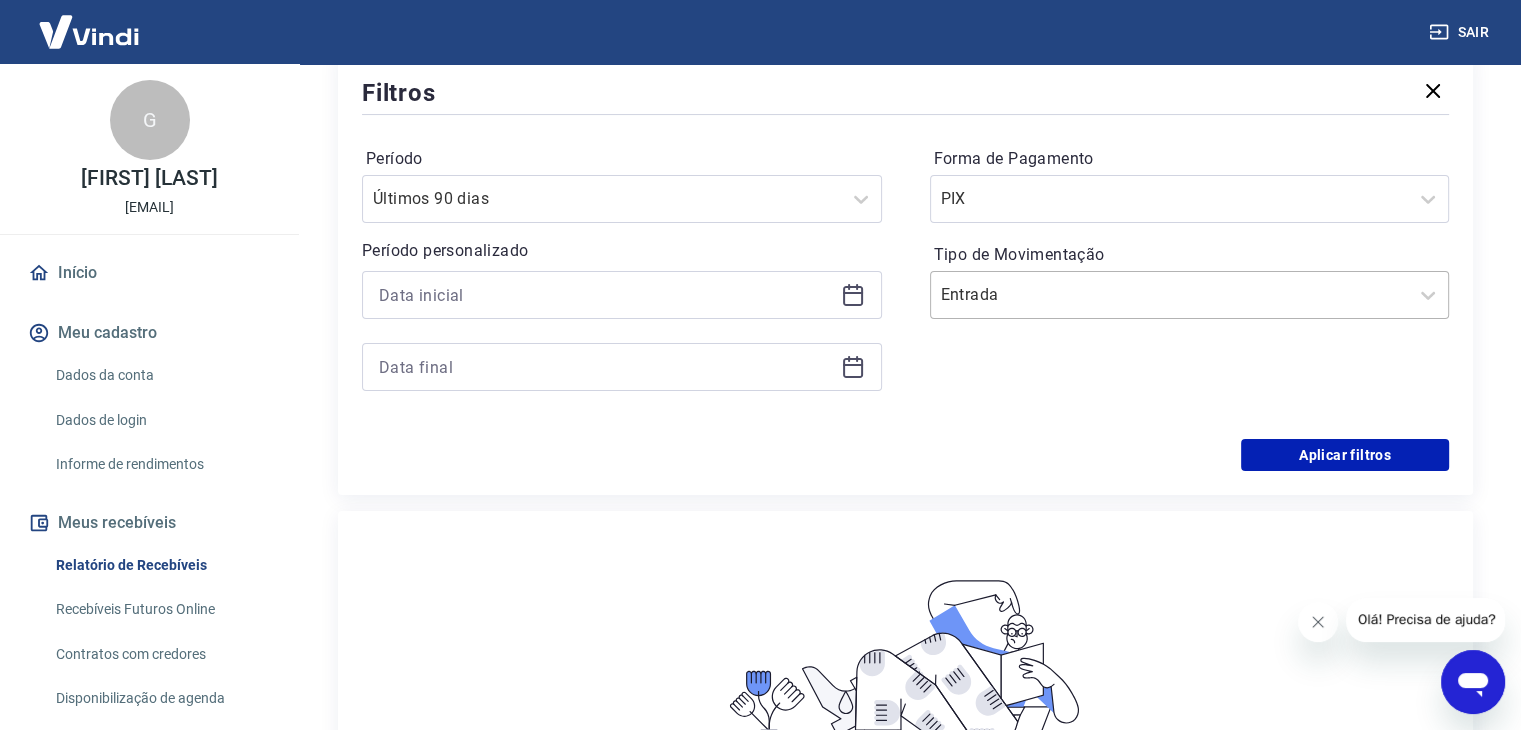 click at bounding box center [1170, 295] 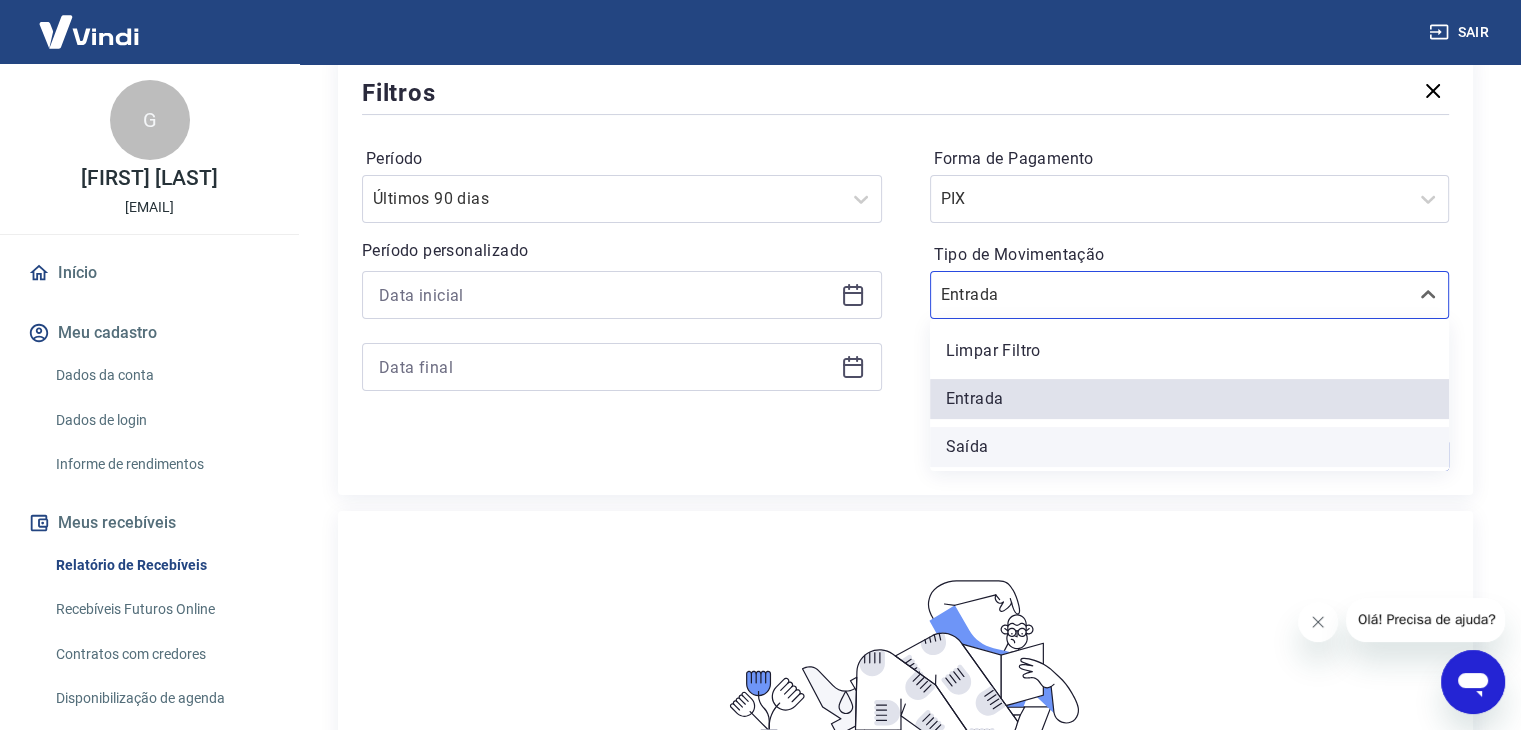 click on "Saída" at bounding box center [1190, 447] 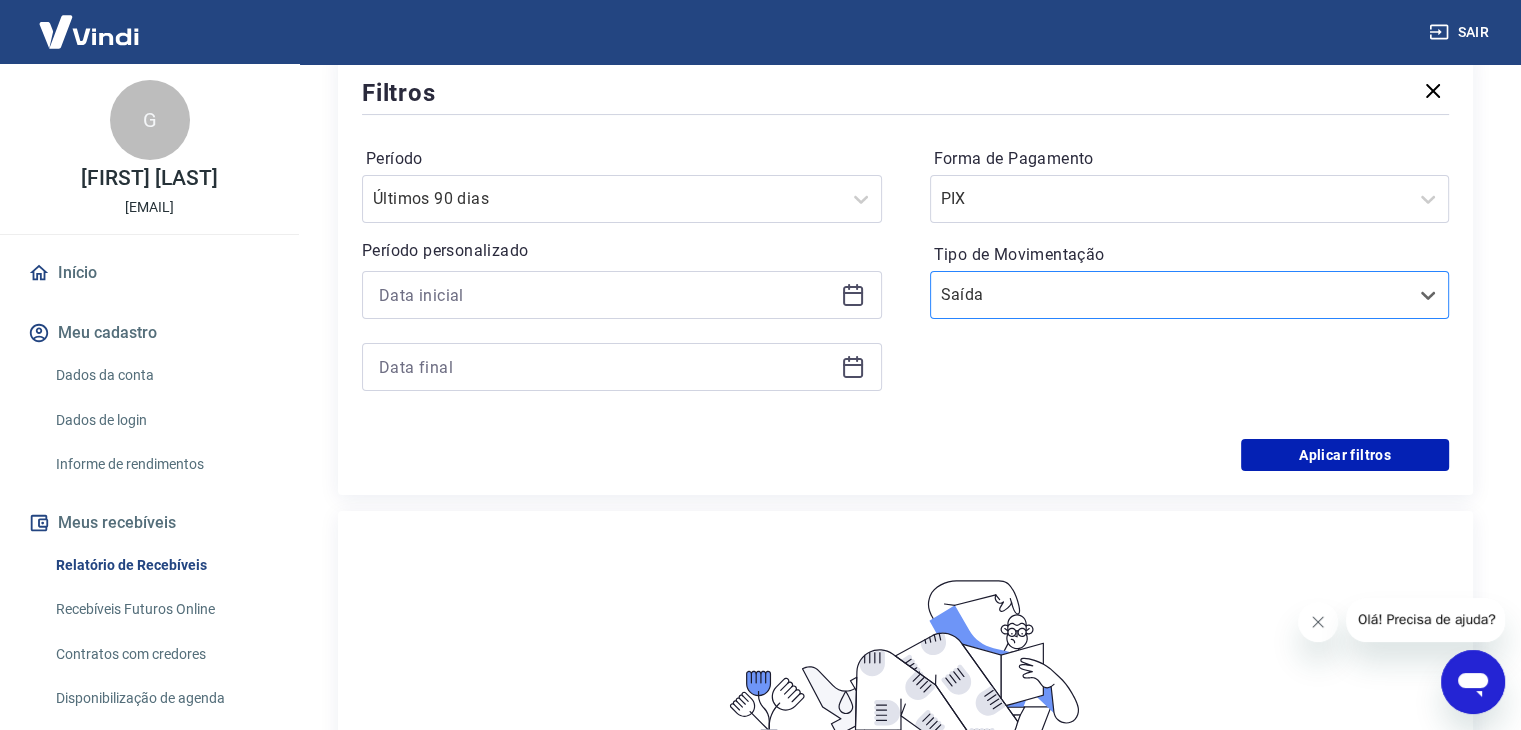 click on "Tipo de Movimentação" at bounding box center (1042, 295) 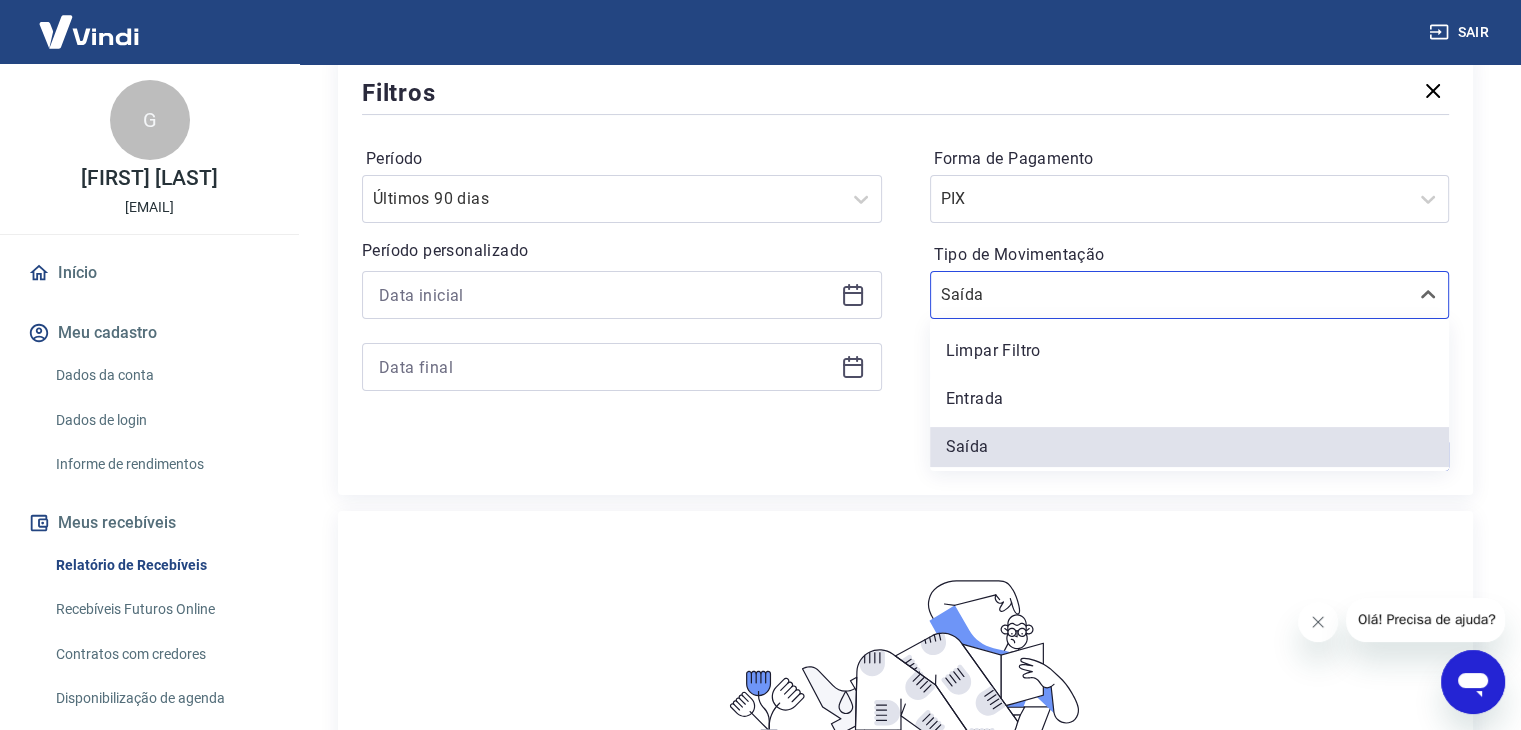 drag, startPoint x: 1043, startPoint y: 380, endPoint x: 1083, endPoint y: 385, distance: 40.311287 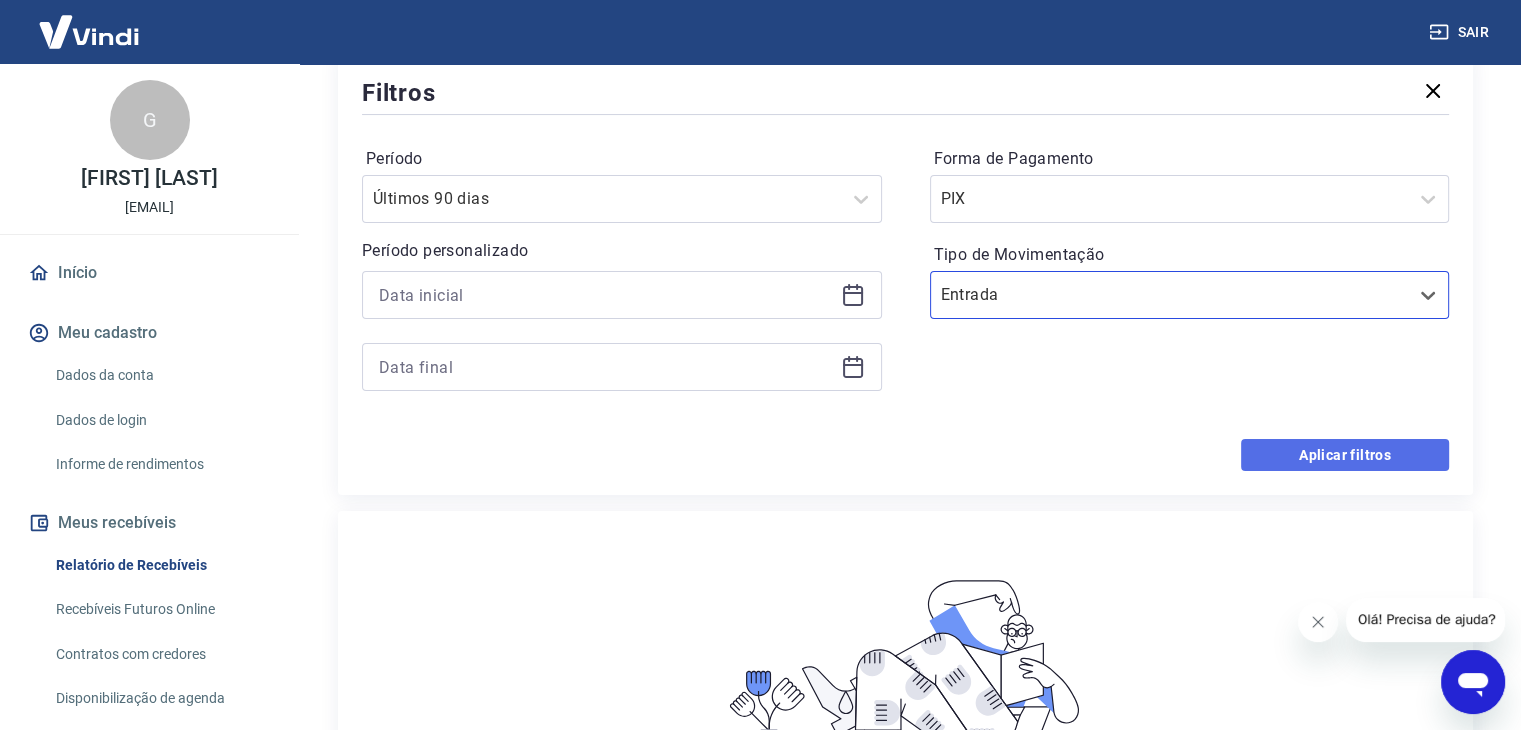 click on "Aplicar filtros" at bounding box center (1345, 455) 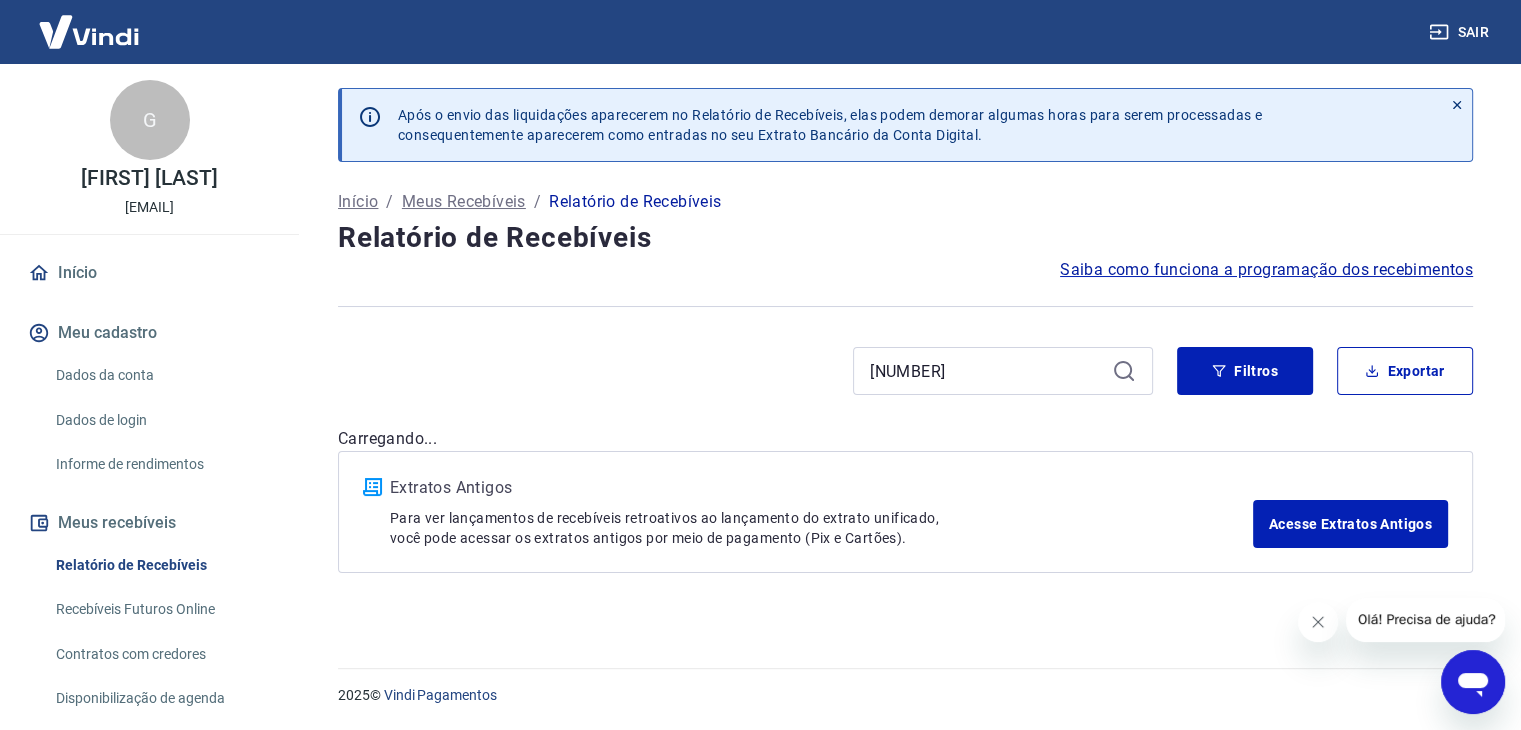 scroll, scrollTop: 0, scrollLeft: 0, axis: both 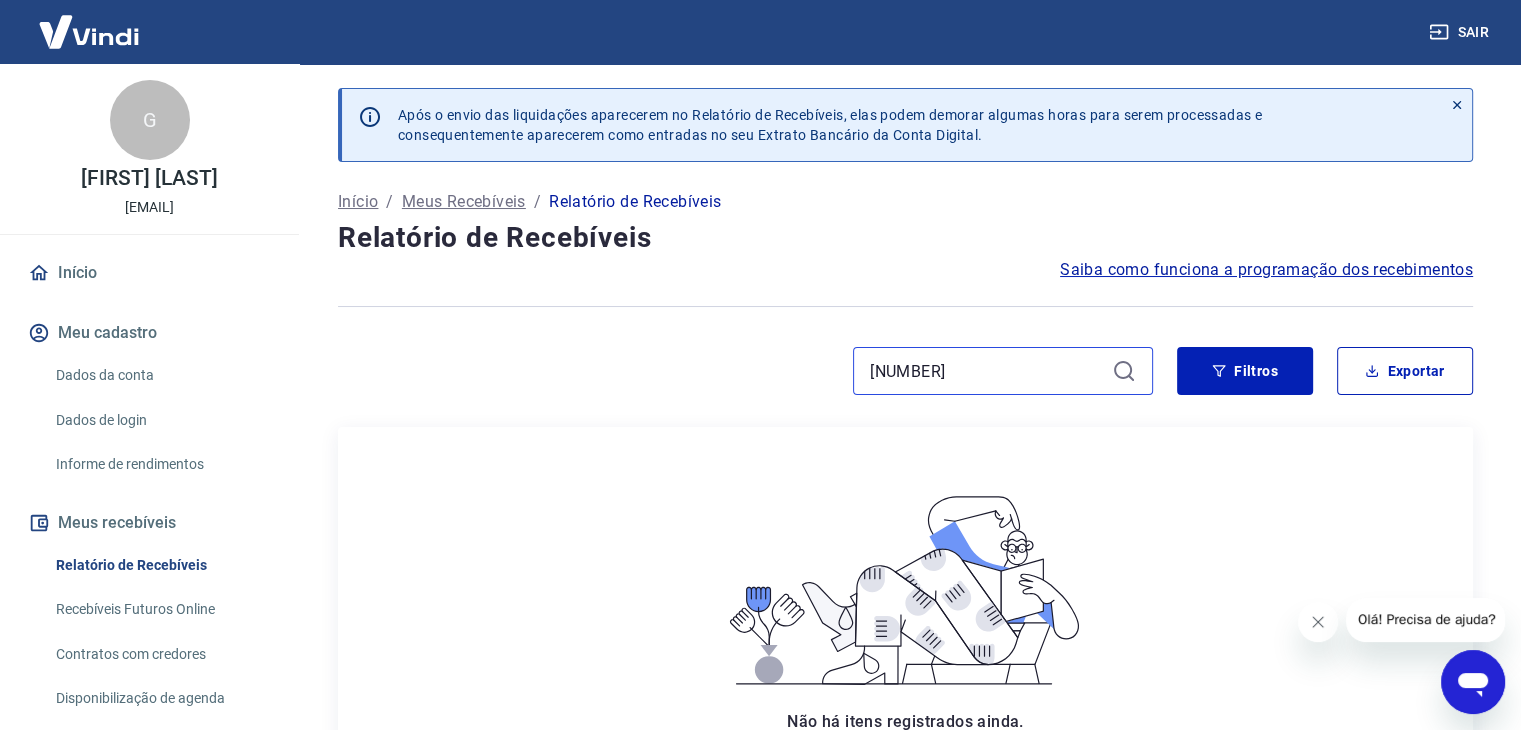 click on "[NUMBER]" at bounding box center (987, 371) 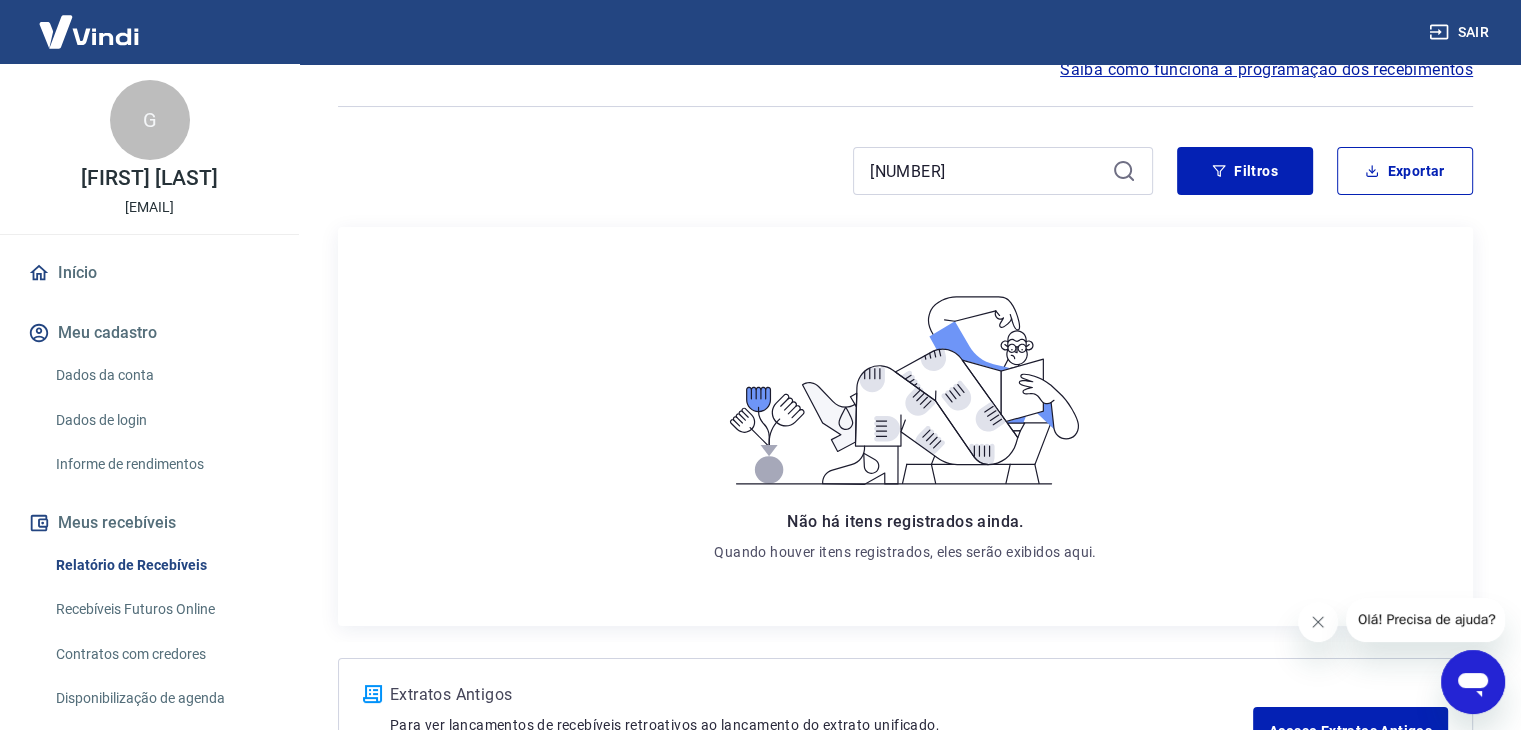 click on "Não há itens registrados ainda. Quando houver itens registrados, eles serão exibidos aqui." at bounding box center (905, 426) 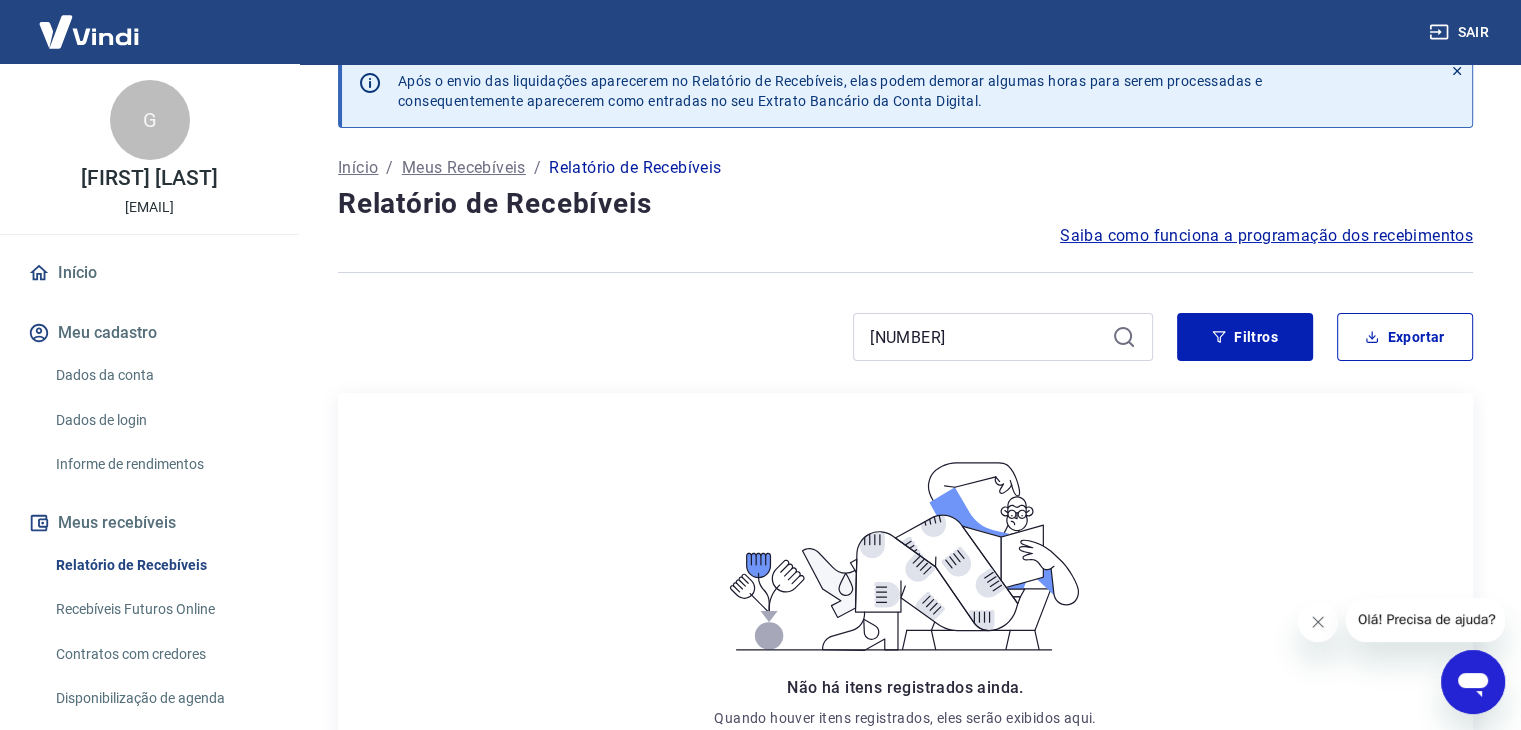 scroll, scrollTop: 0, scrollLeft: 0, axis: both 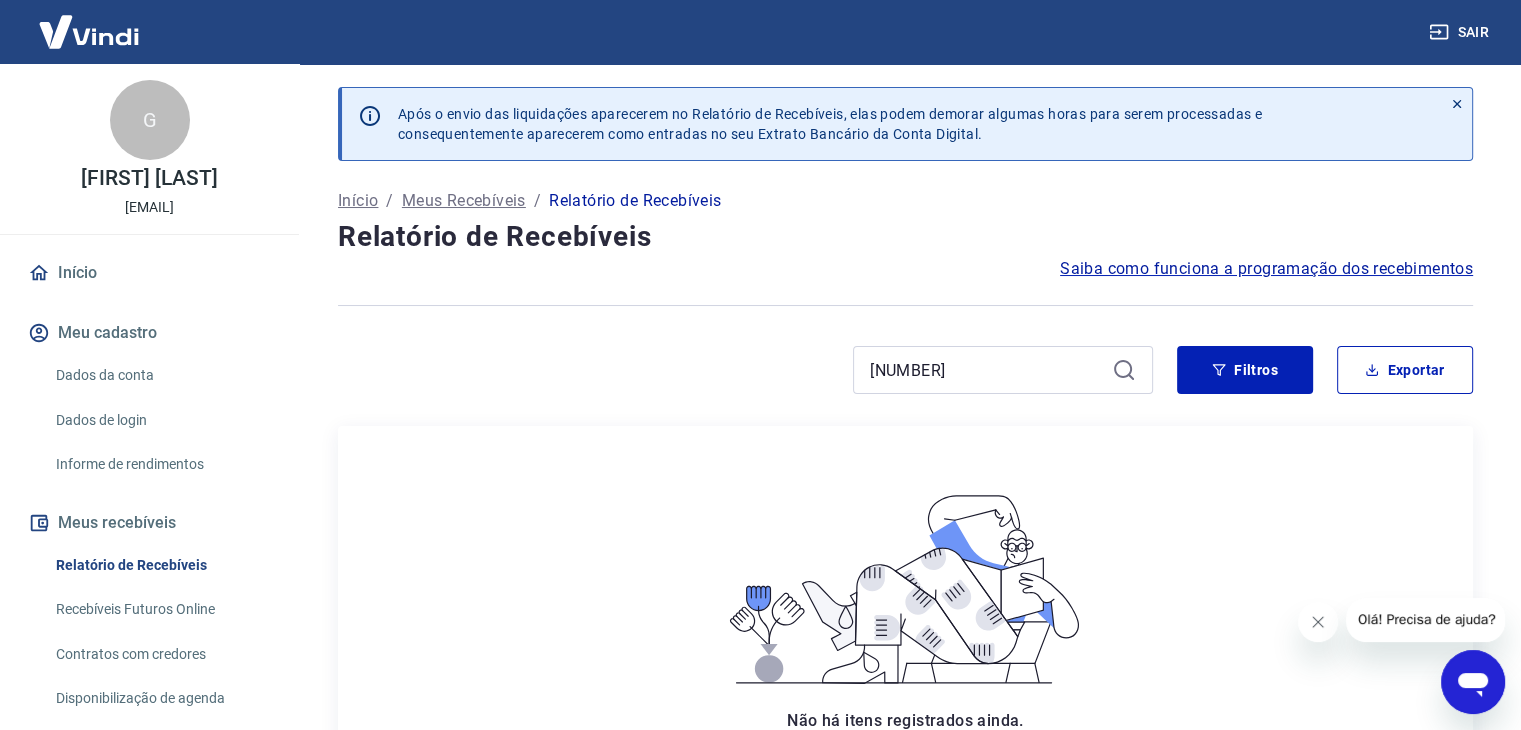 click on "Após o envio das liquidações aparecerem no Relatório de Recebíveis, elas podem demorar algumas horas para serem processadas e consequentemente aparecerem como entradas no seu Extrato Bancário da Conta Digital. Início / Meus Recebíveis / Relatório de Recebíveis Relatório de Recebíveis Saiba como funciona a programação dos recebimentos Saiba como funciona a programação dos recebimentos [NUMBER] Filtros Exportar Não há itens registrados ainda. Quando houver itens registrados, eles serão exibidos aqui. Extratos Antigos Para ver lançamentos de recebíveis retroativos ao lançamento do extrato unificado, você pode acessar os extratos antigos por meio de pagamento (Pix e Cartões). Acesse Extratos Antigos" at bounding box center [905, 533] 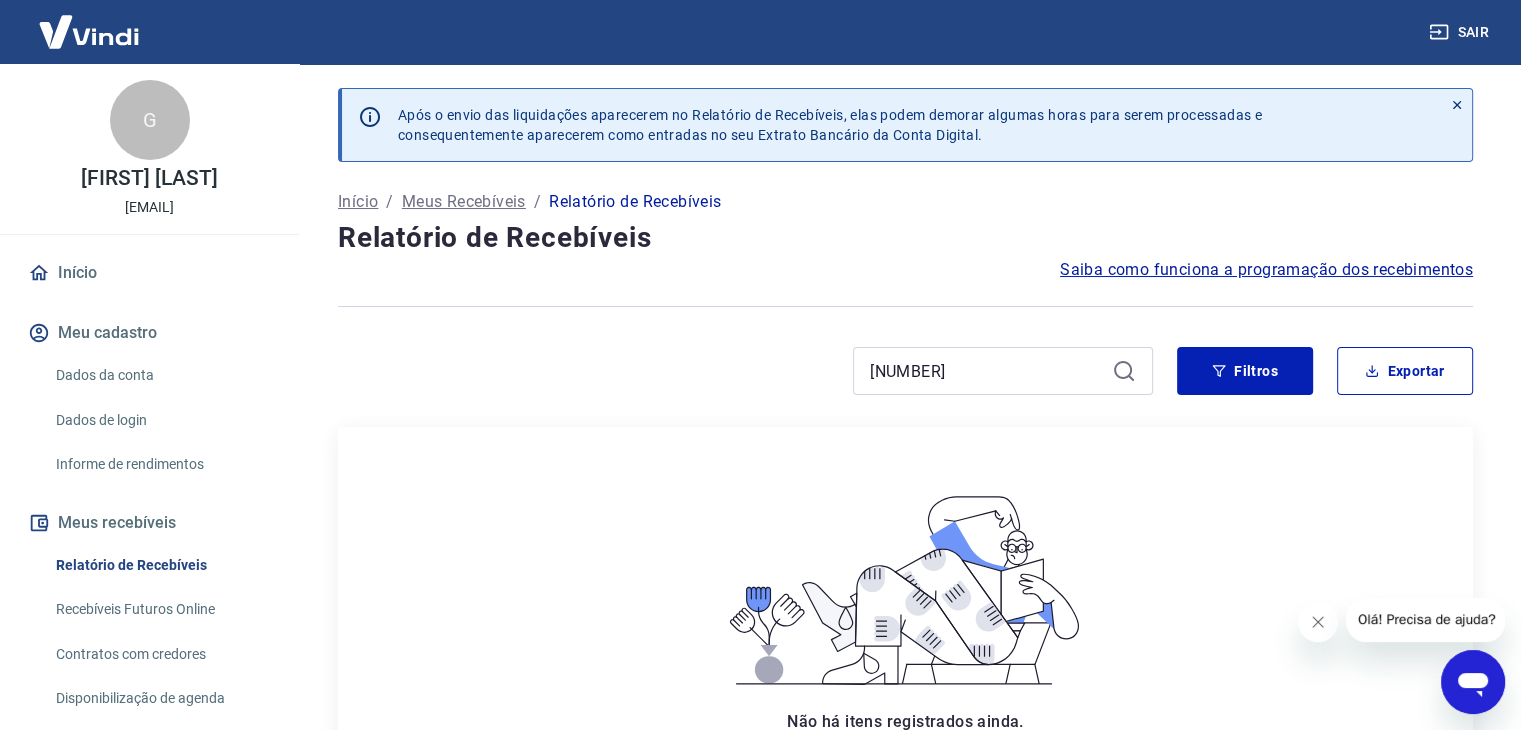 click on "Após o envio das liquidações aparecerem no Relatório de Recebíveis, elas podem demorar algumas horas para serem processadas e consequentemente aparecerem como entradas no seu Extrato Bancário da Conta Digital. Início / Meus Recebíveis / Relatório de Recebíveis Relatório de Recebíveis Saiba como funciona a programação dos recebimentos Saiba como funciona a programação dos recebimentos [NUMBER] Filtros Exportar Não há itens registrados ainda. Quando houver itens registrados, eles serão exibidos aqui. Extratos Antigos Para ver lançamentos de recebíveis retroativos ao lançamento do extrato unificado, você pode acessar os extratos antigos por meio de pagamento (Pix e Cartões). Acesse Extratos Antigos" at bounding box center [905, 534] 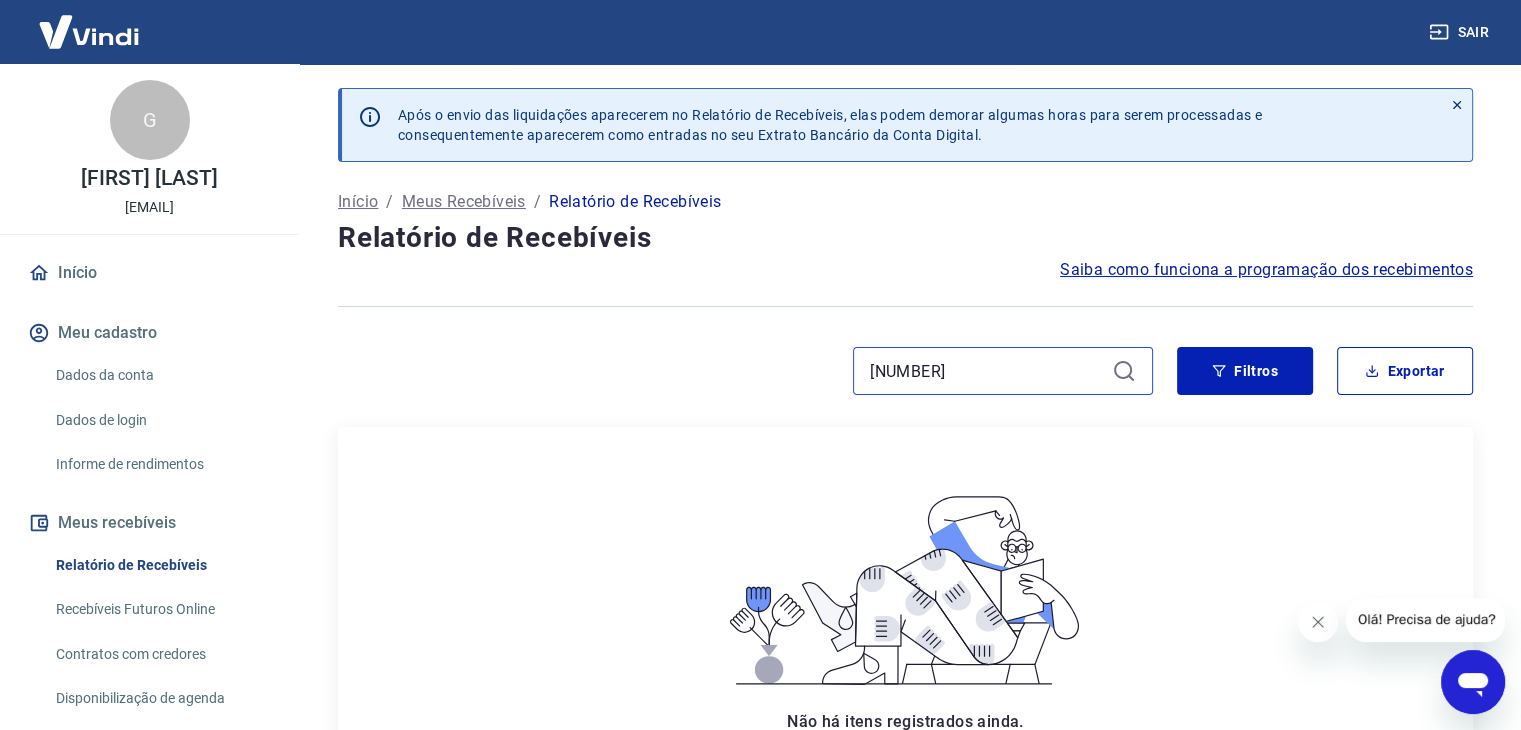 click on "[NUMBER]" at bounding box center [987, 371] 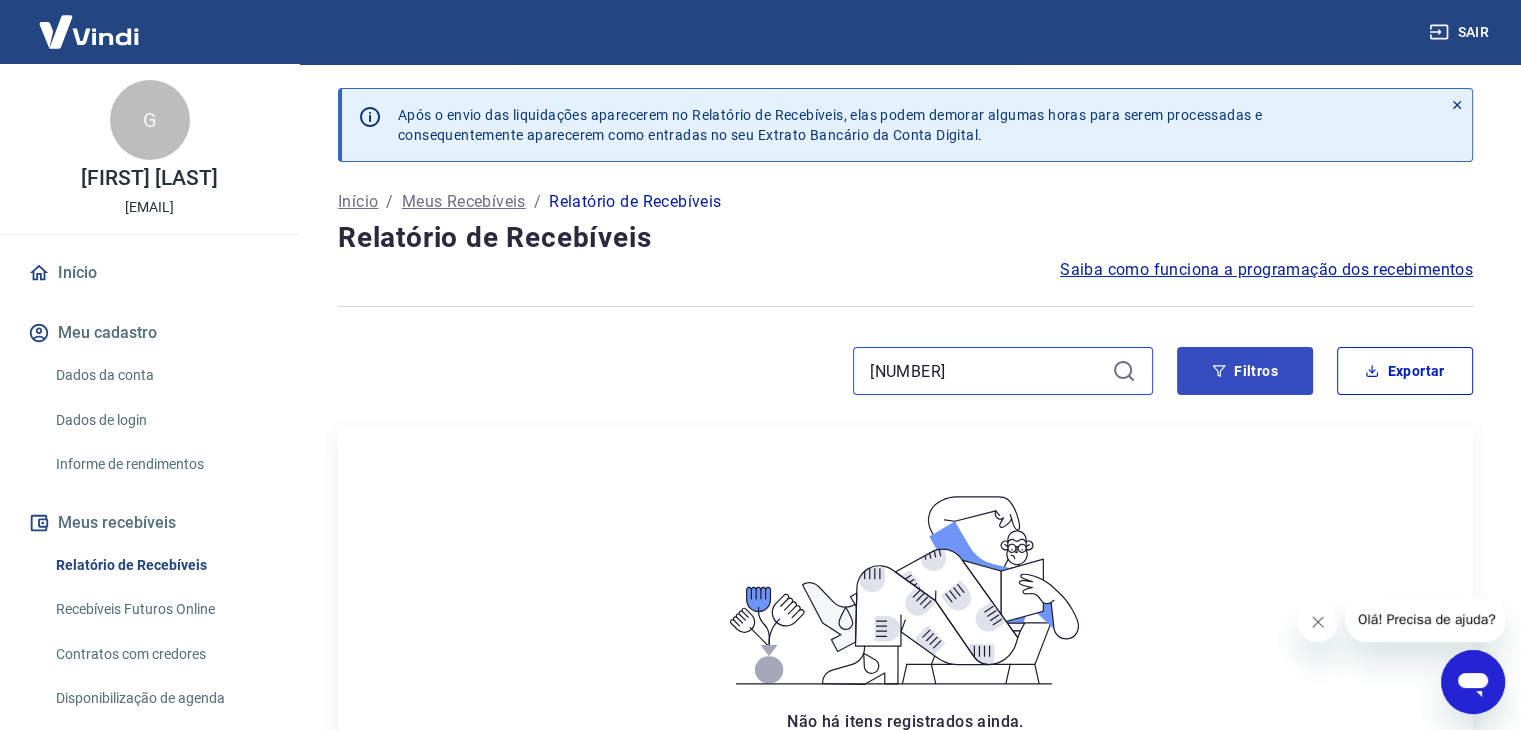 type on "[NUMBER]" 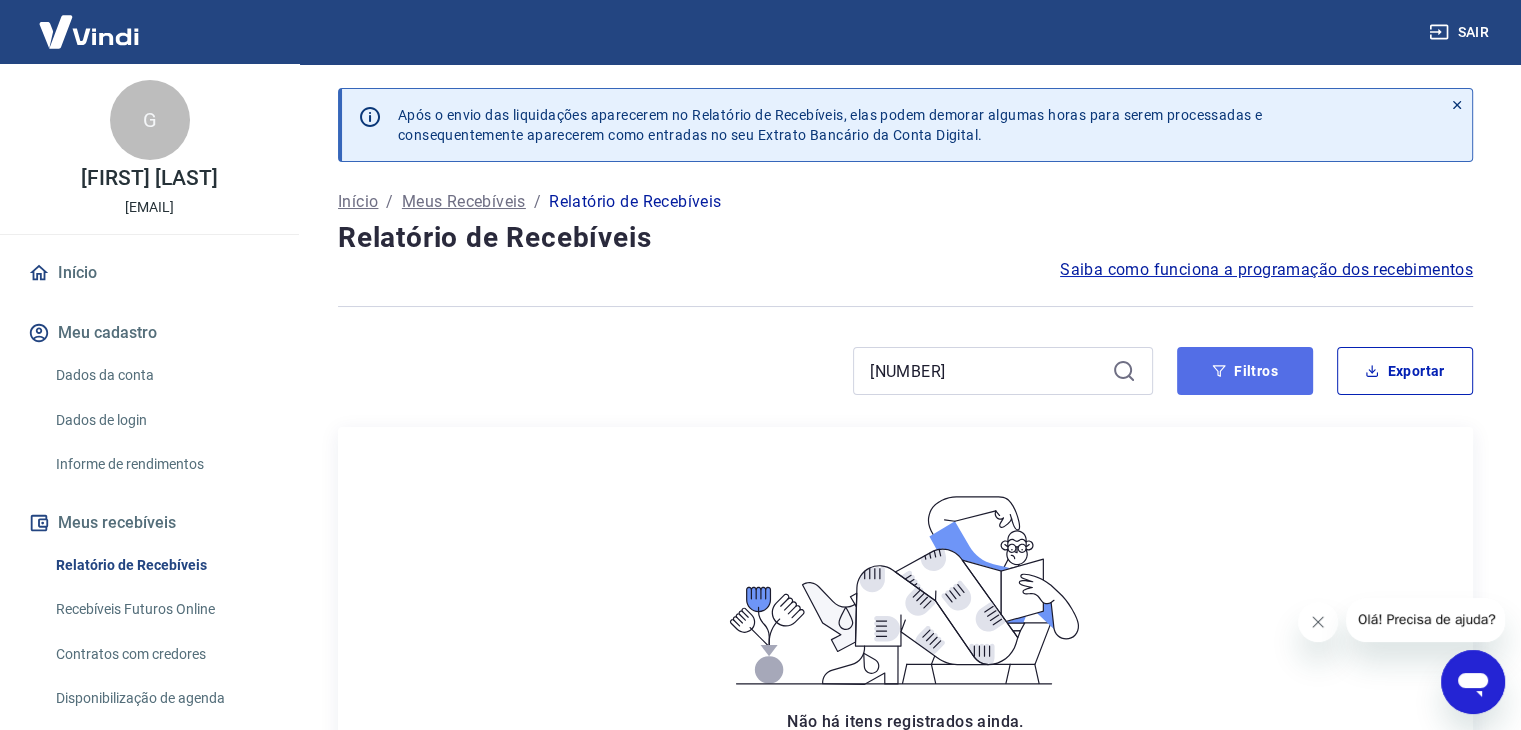 click on "Filtros" at bounding box center [1245, 371] 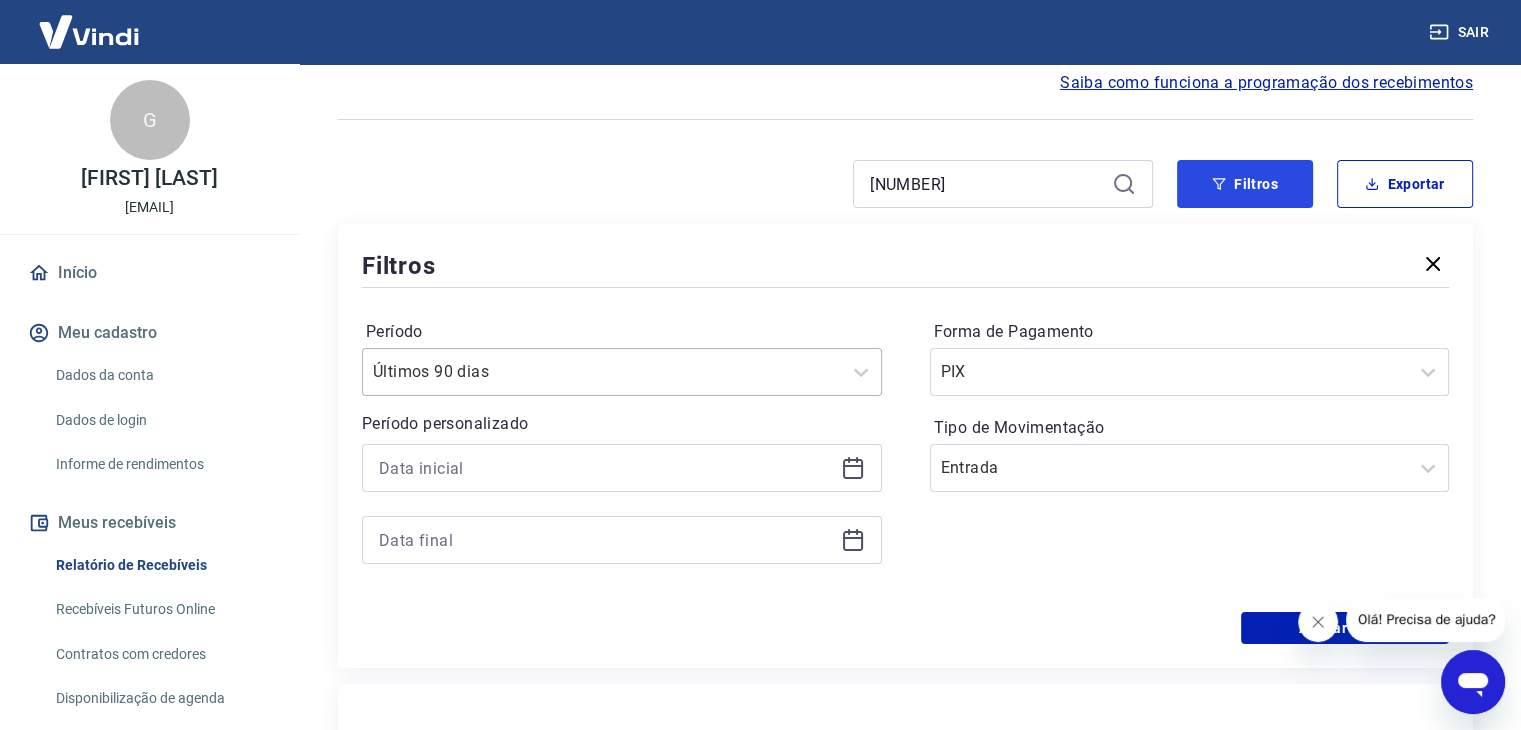 scroll, scrollTop: 200, scrollLeft: 0, axis: vertical 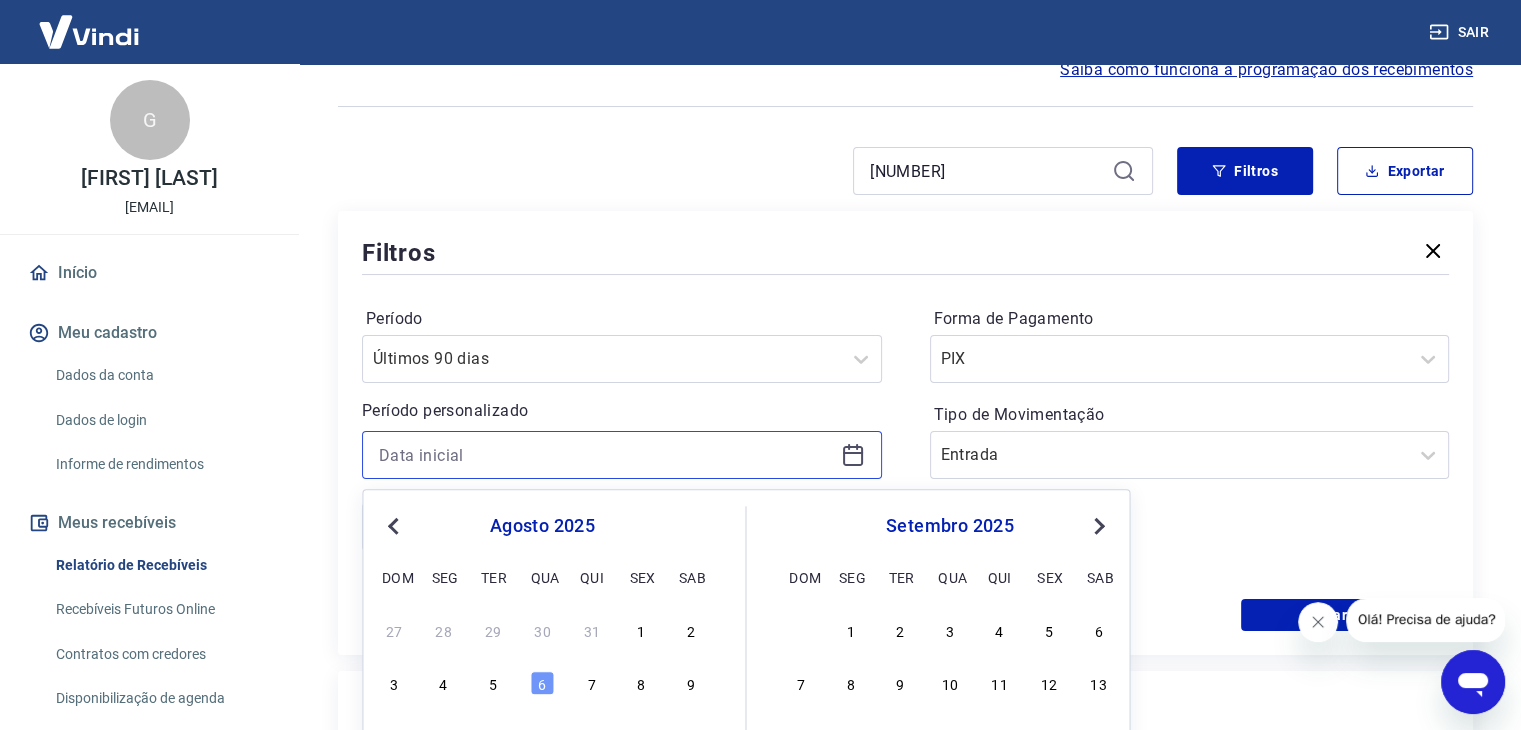 click at bounding box center (606, 455) 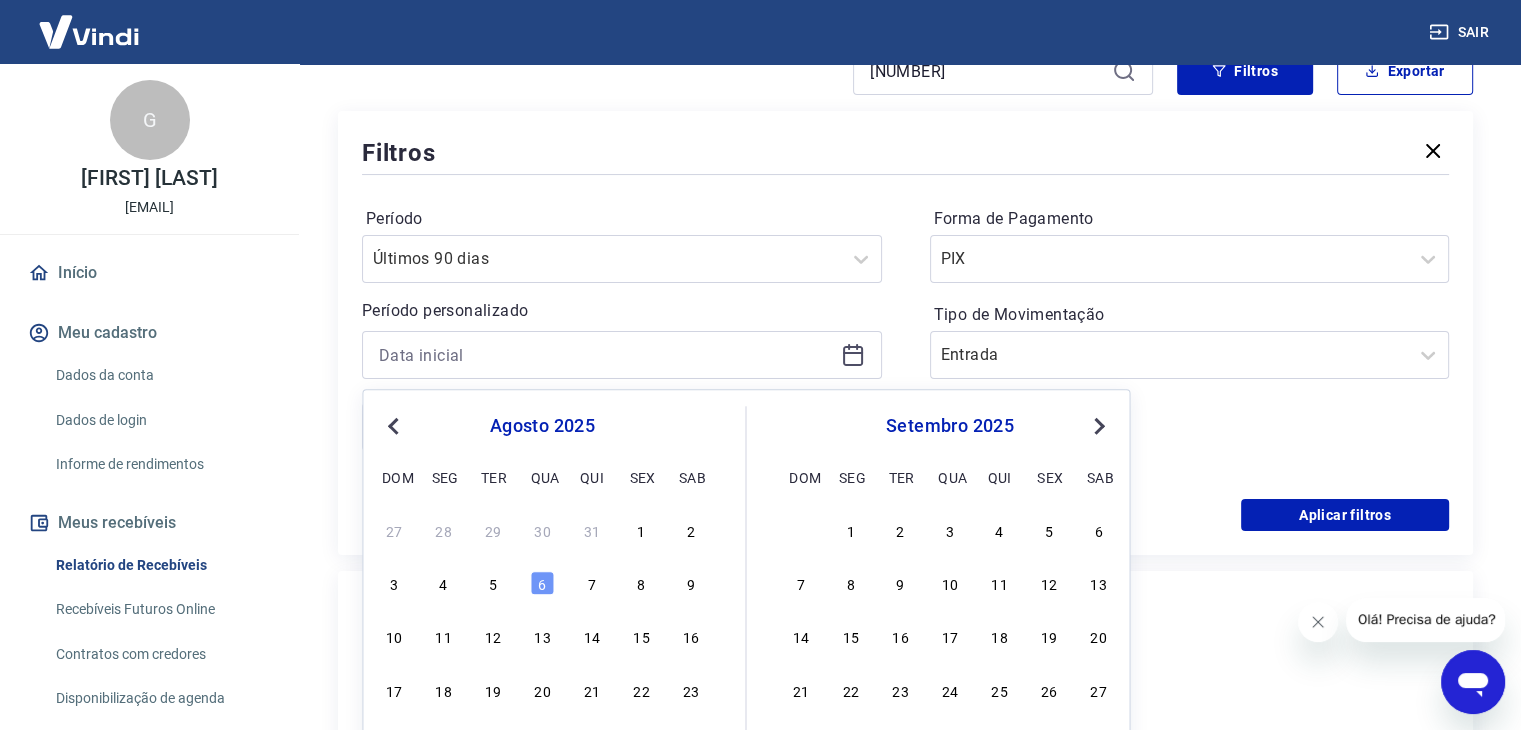 click on "Período Últimos 90 dias Período personalizado Previous Month Next Month agosto 2025 dom seg ter qua qui sex sab 27 28 29 30 31 1 2 3 4 5 6 7 8 9 10 11 12 13 14 15 16 17 18 19 20 21 22 23 24 25 26 27 28 29 30 31 setembro 2025 dom seg ter qua qui sex sab 1 2 3 4 5 6 7 8 9 10 11 12 13 14 15 16 17 18 19 20 21 22 23 24 25 26 27 28 29 30 1 2 3 4" at bounding box center (622, 339) 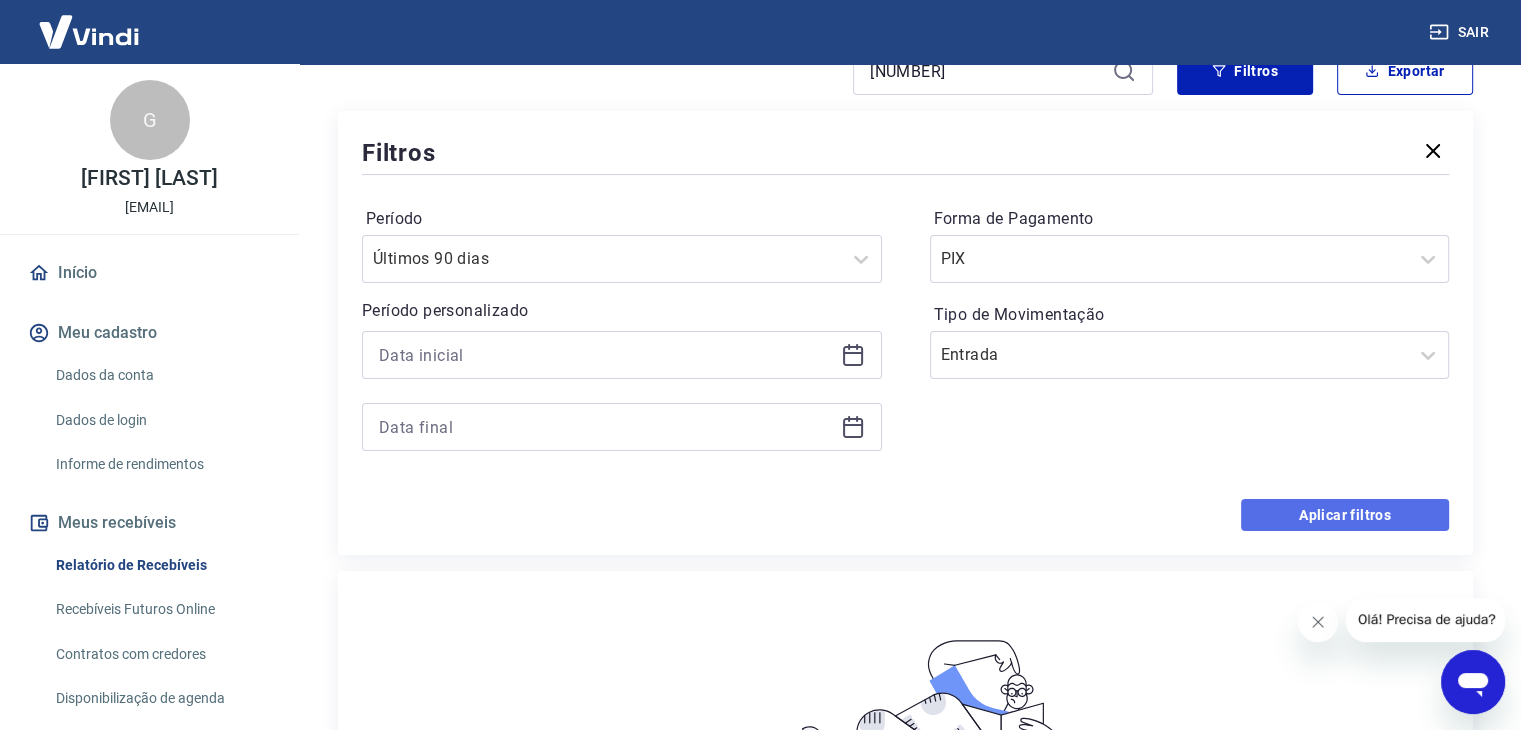 click on "Aplicar filtros" at bounding box center (1345, 515) 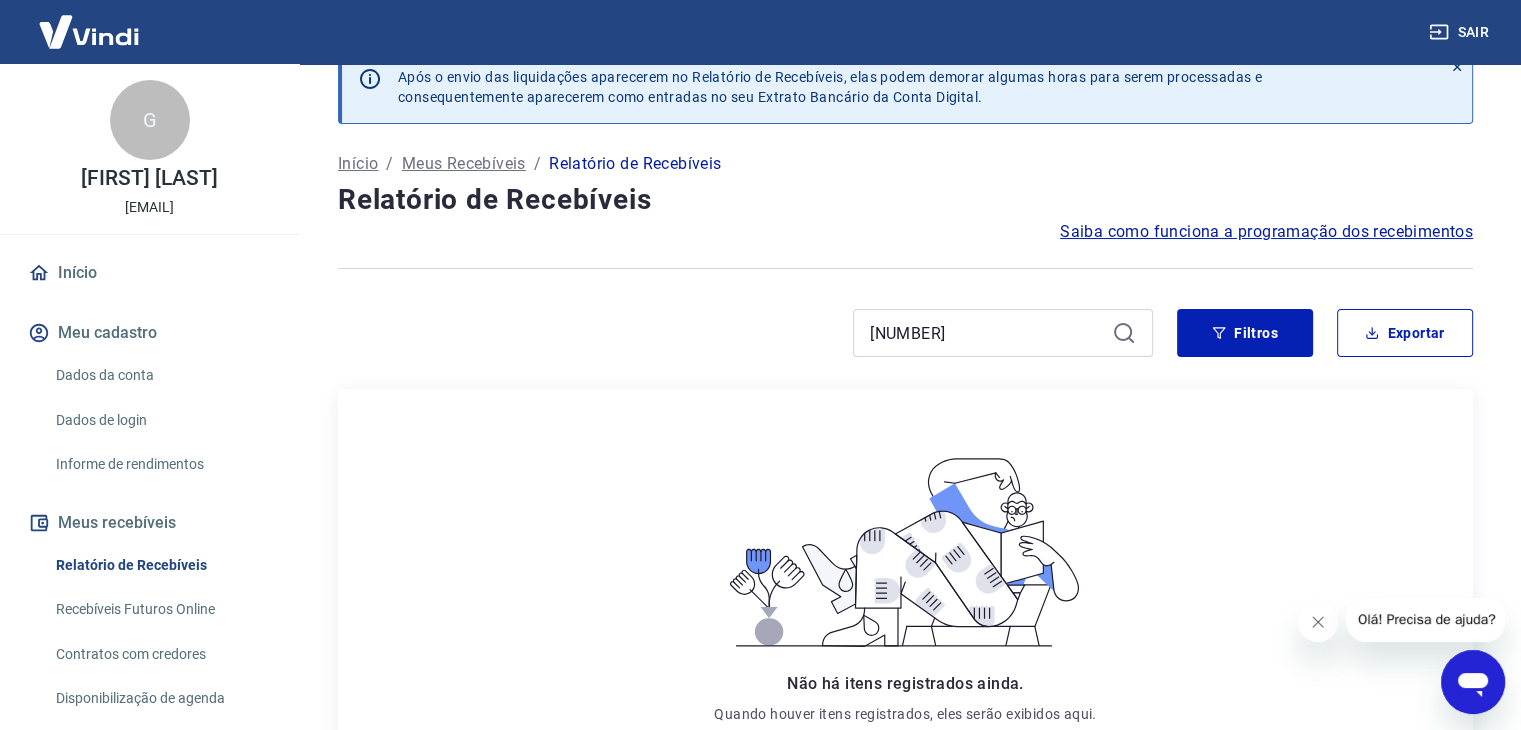 scroll, scrollTop: 0, scrollLeft: 0, axis: both 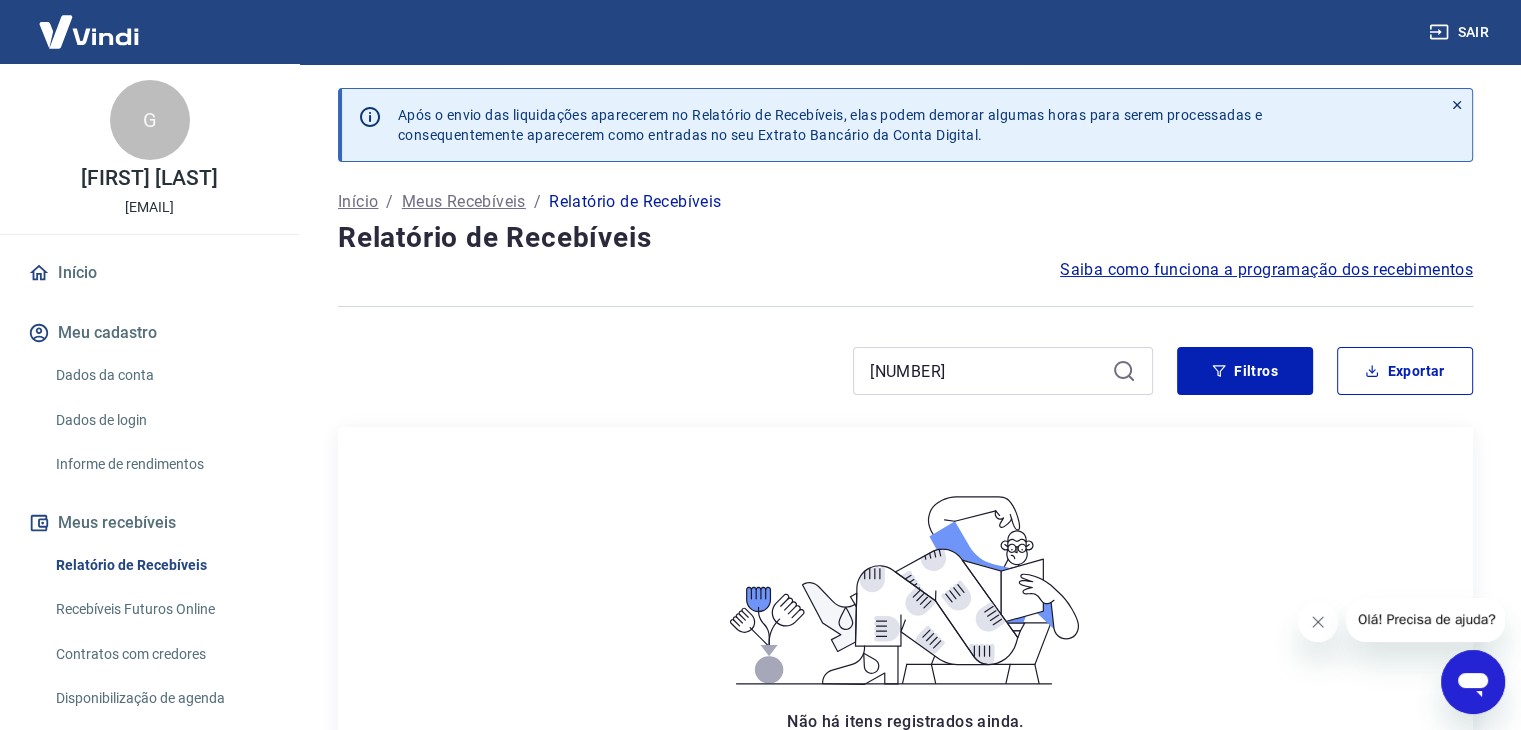 click on "[NUMBER]" at bounding box center (1003, 371) 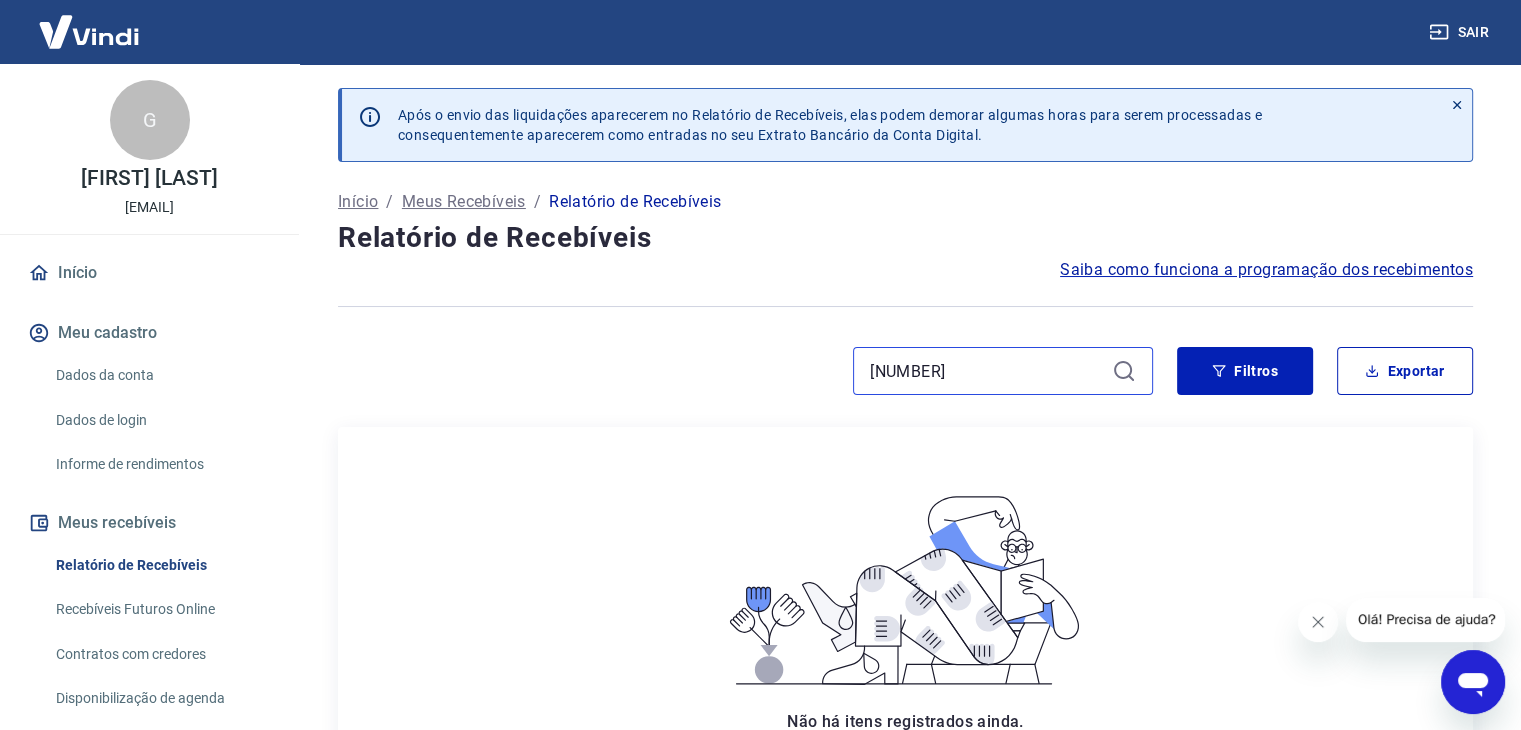 click on "[NUMBER]" at bounding box center [987, 371] 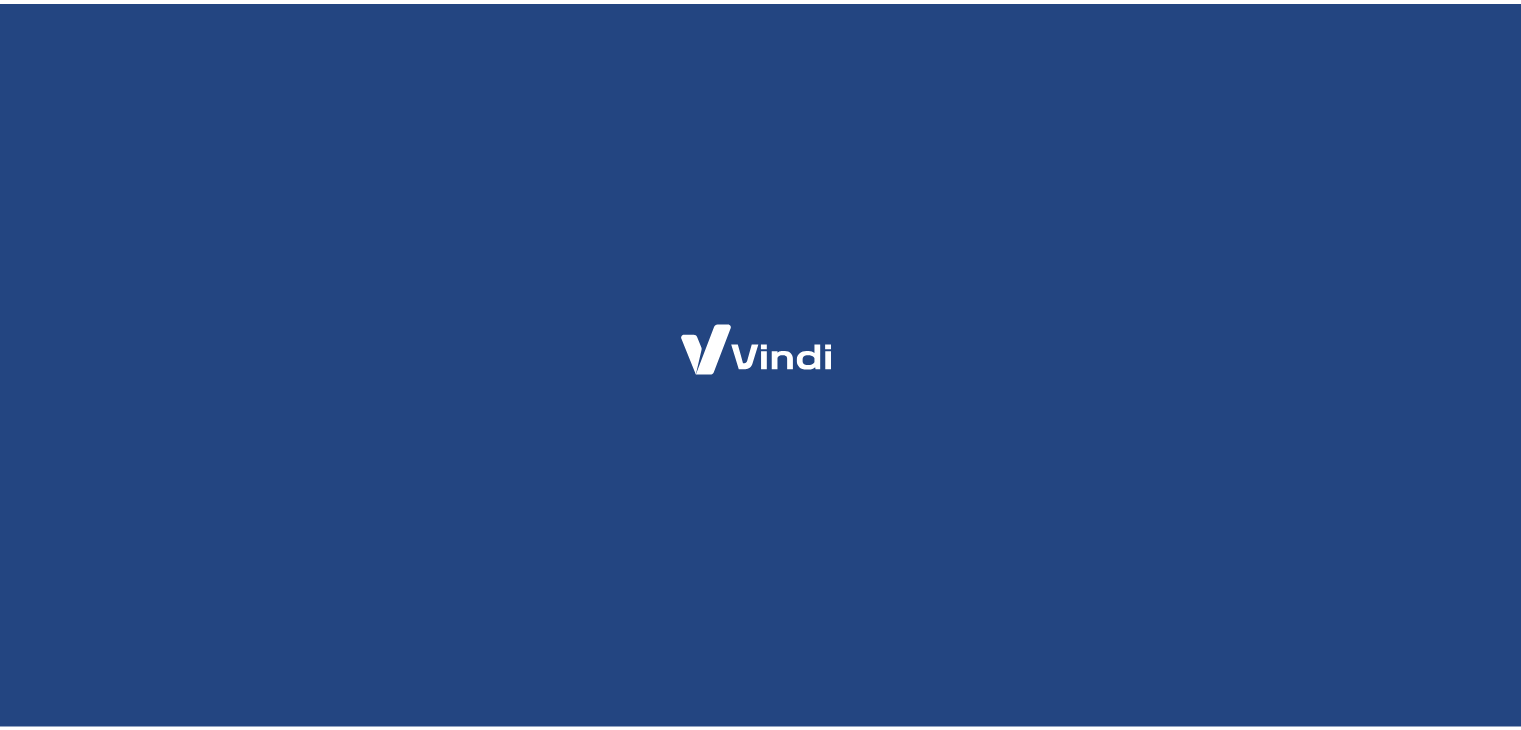 scroll, scrollTop: 0, scrollLeft: 0, axis: both 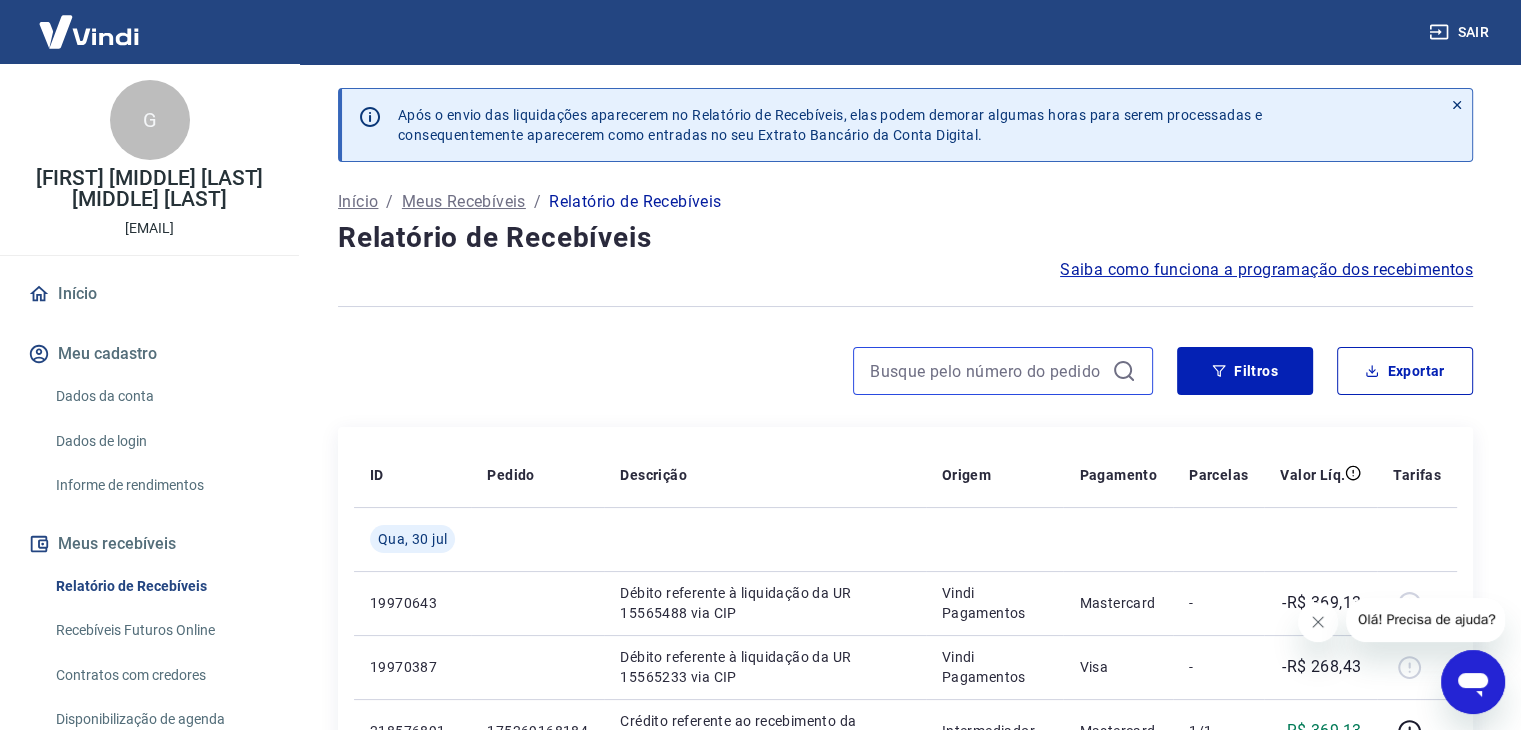 click at bounding box center [987, 371] 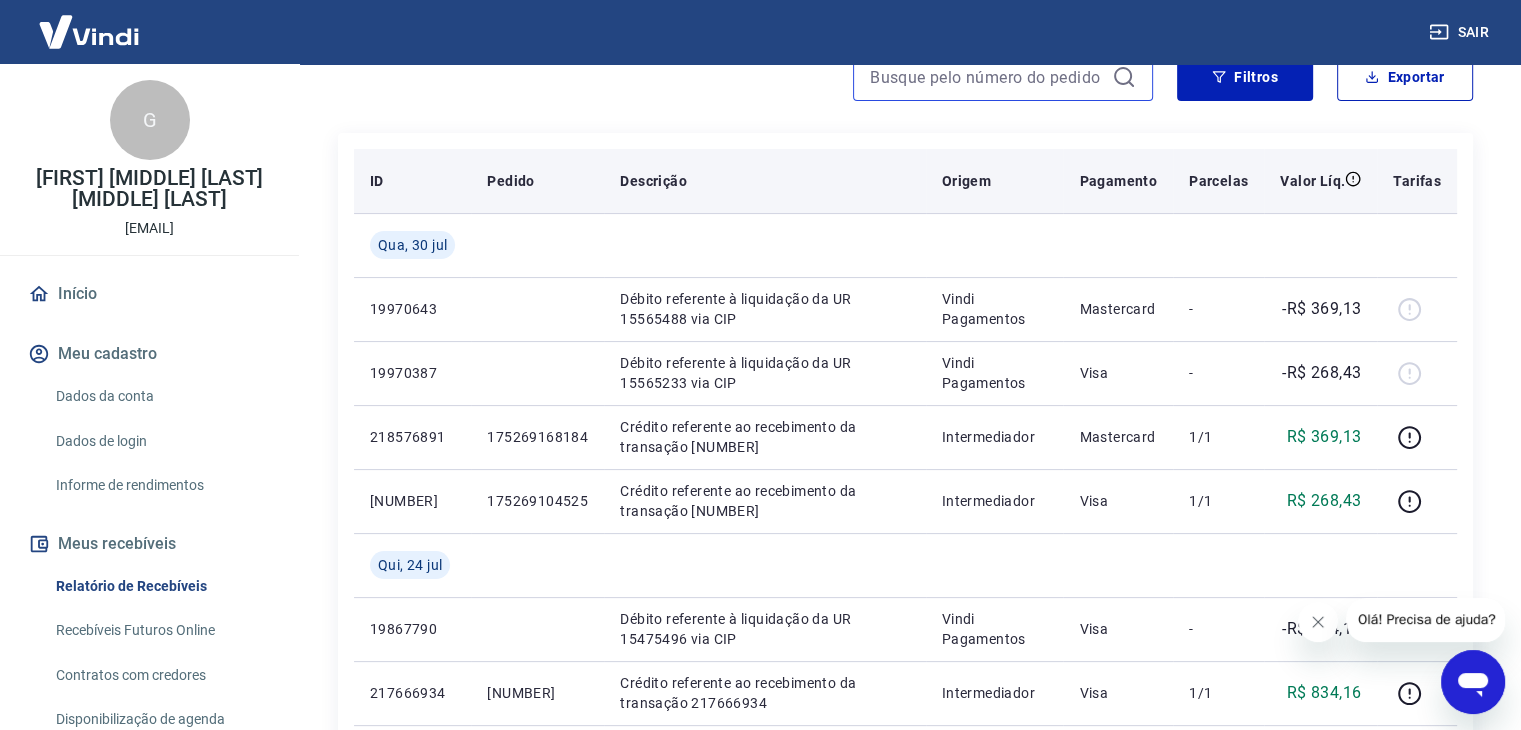 scroll, scrollTop: 300, scrollLeft: 0, axis: vertical 